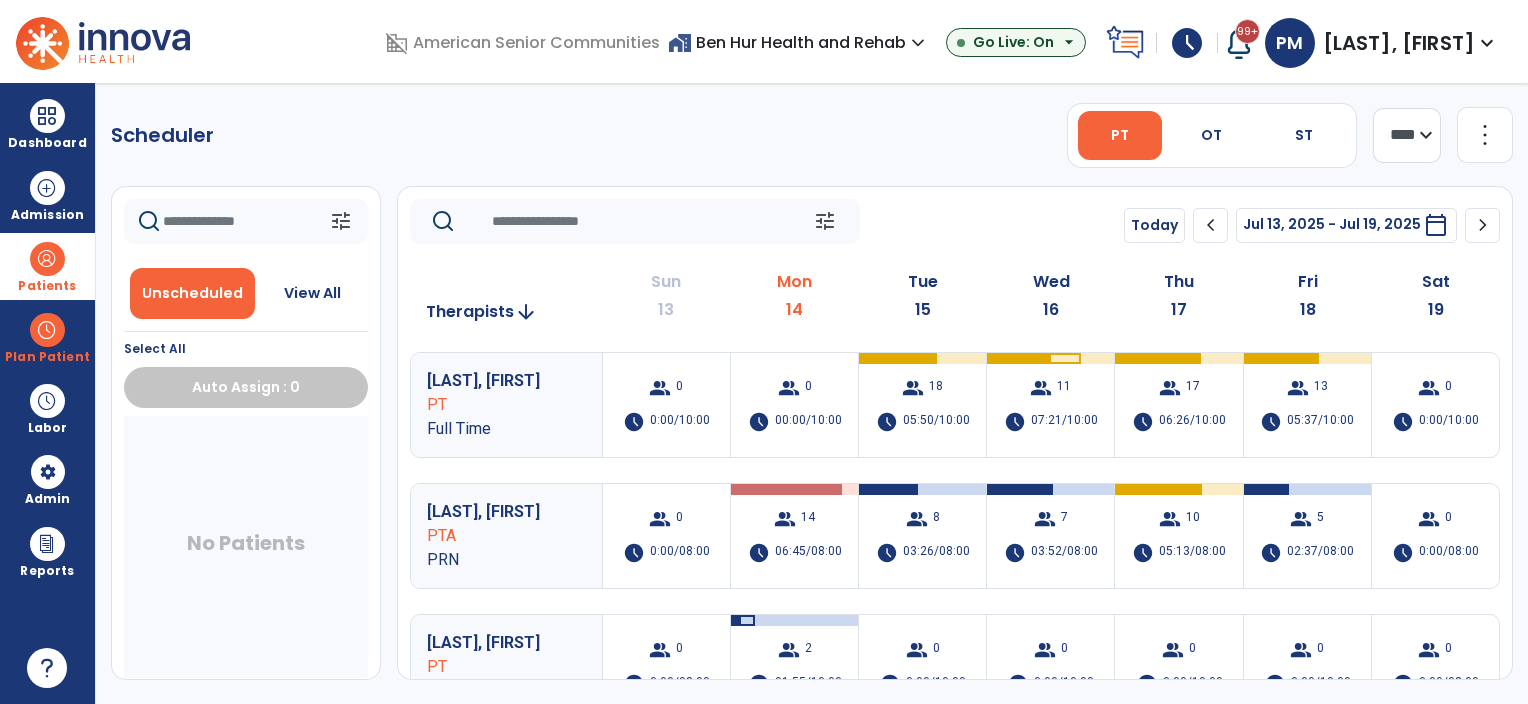 scroll, scrollTop: 0, scrollLeft: 0, axis: both 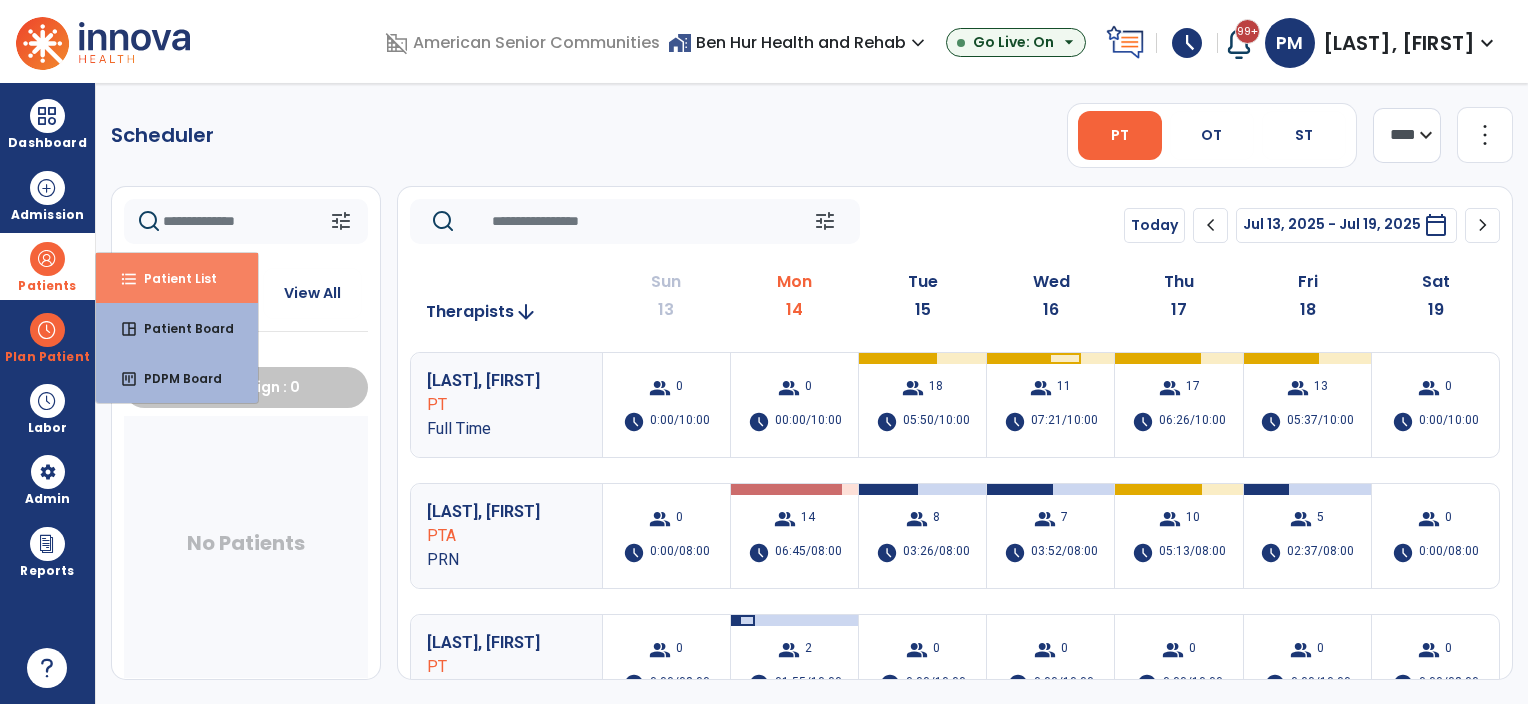 click on "Patient List" at bounding box center (172, 278) 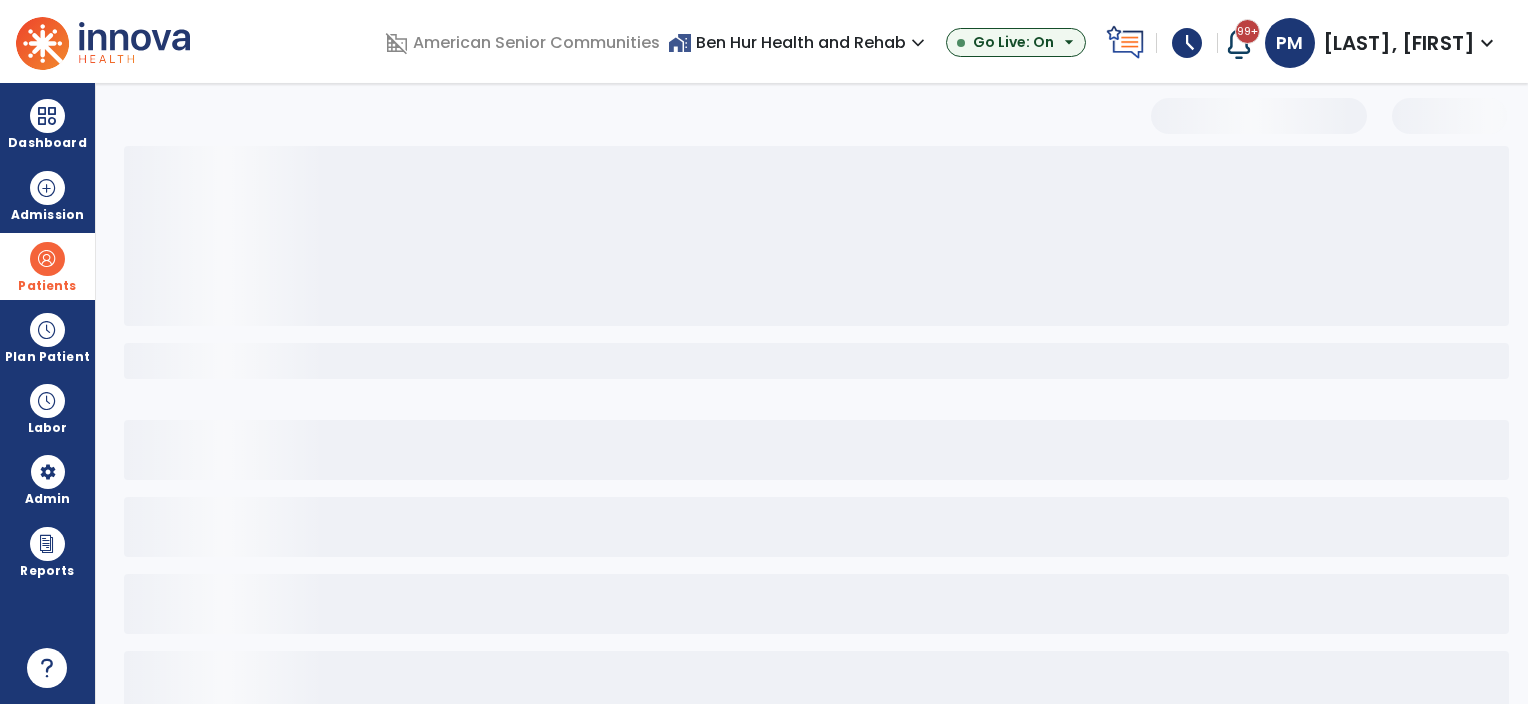 select on "***" 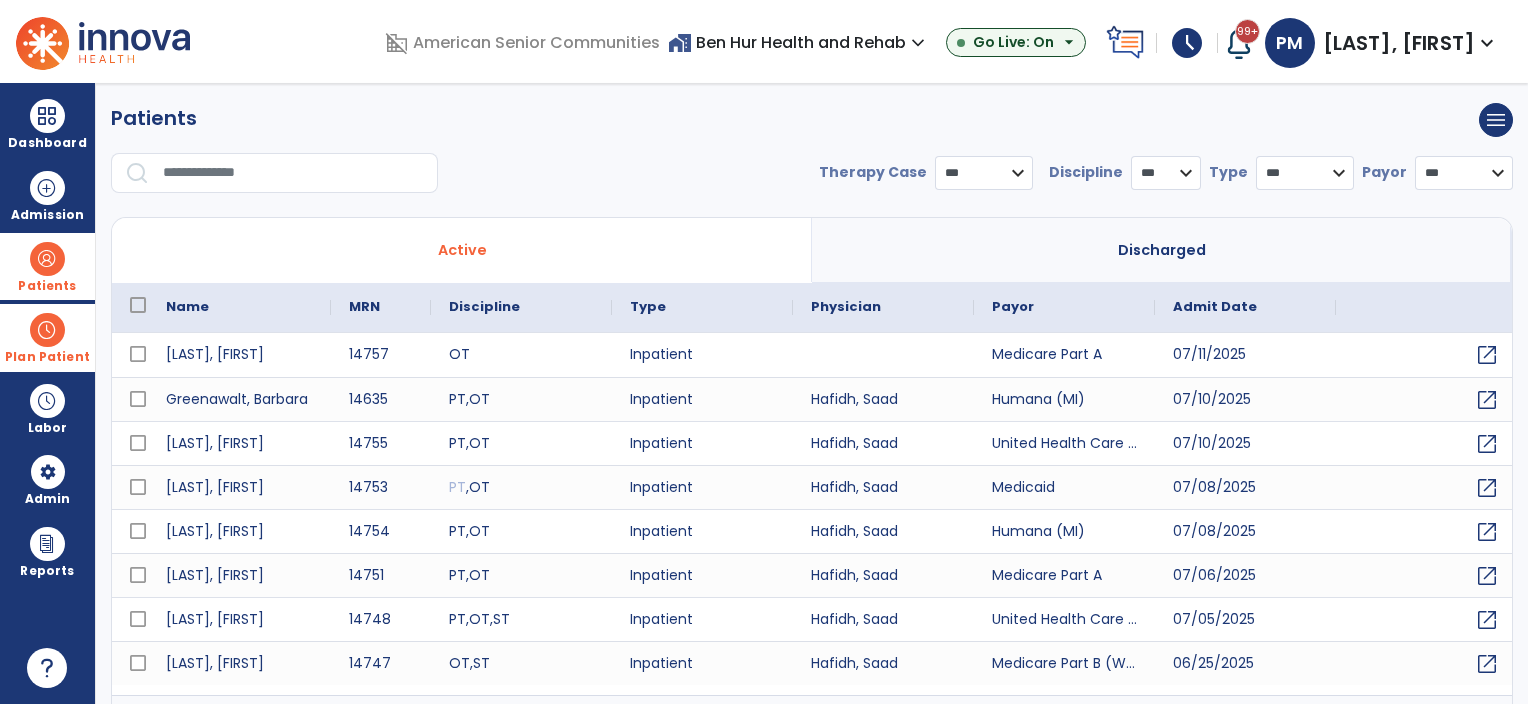 click at bounding box center (47, 330) 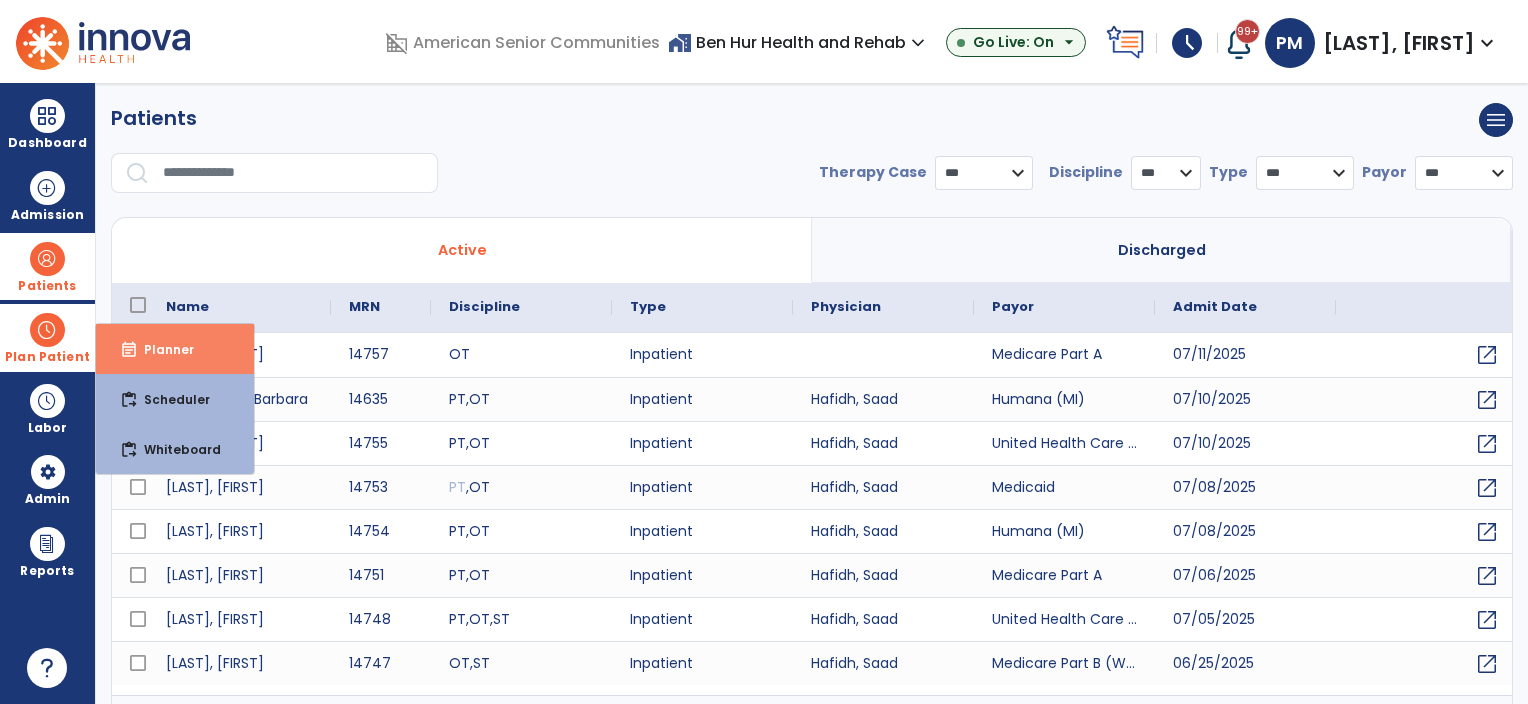 click on "event_note  Planner" at bounding box center [175, 349] 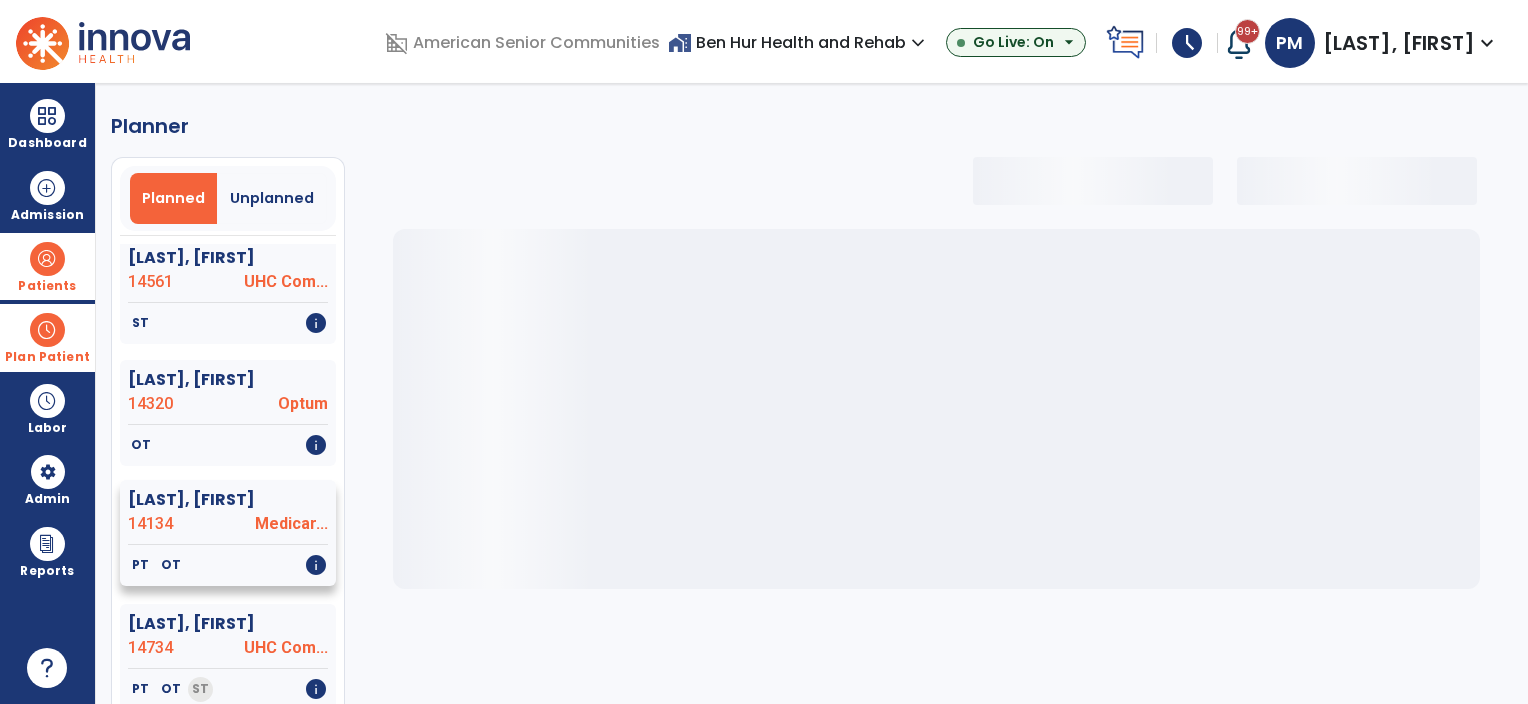 select on "***" 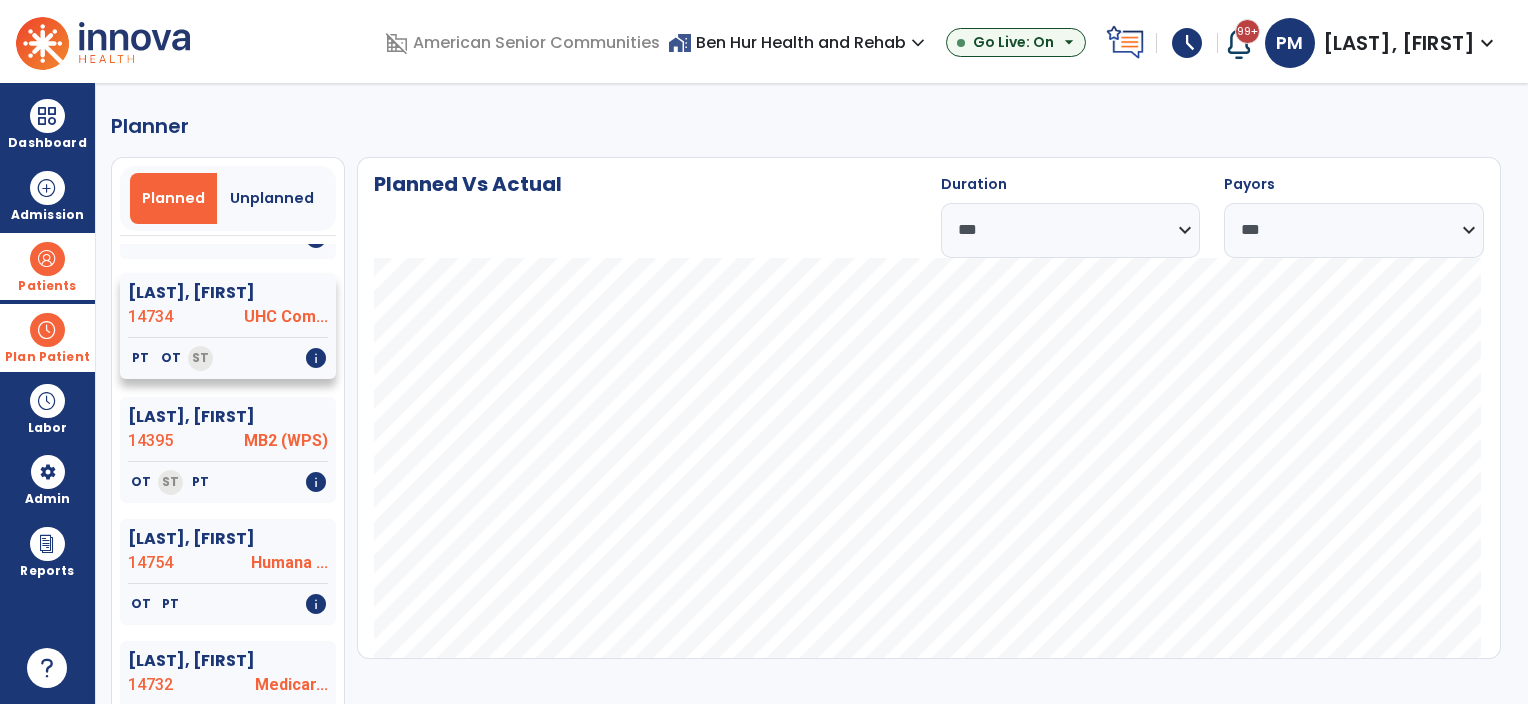 scroll, scrollTop: 1000, scrollLeft: 0, axis: vertical 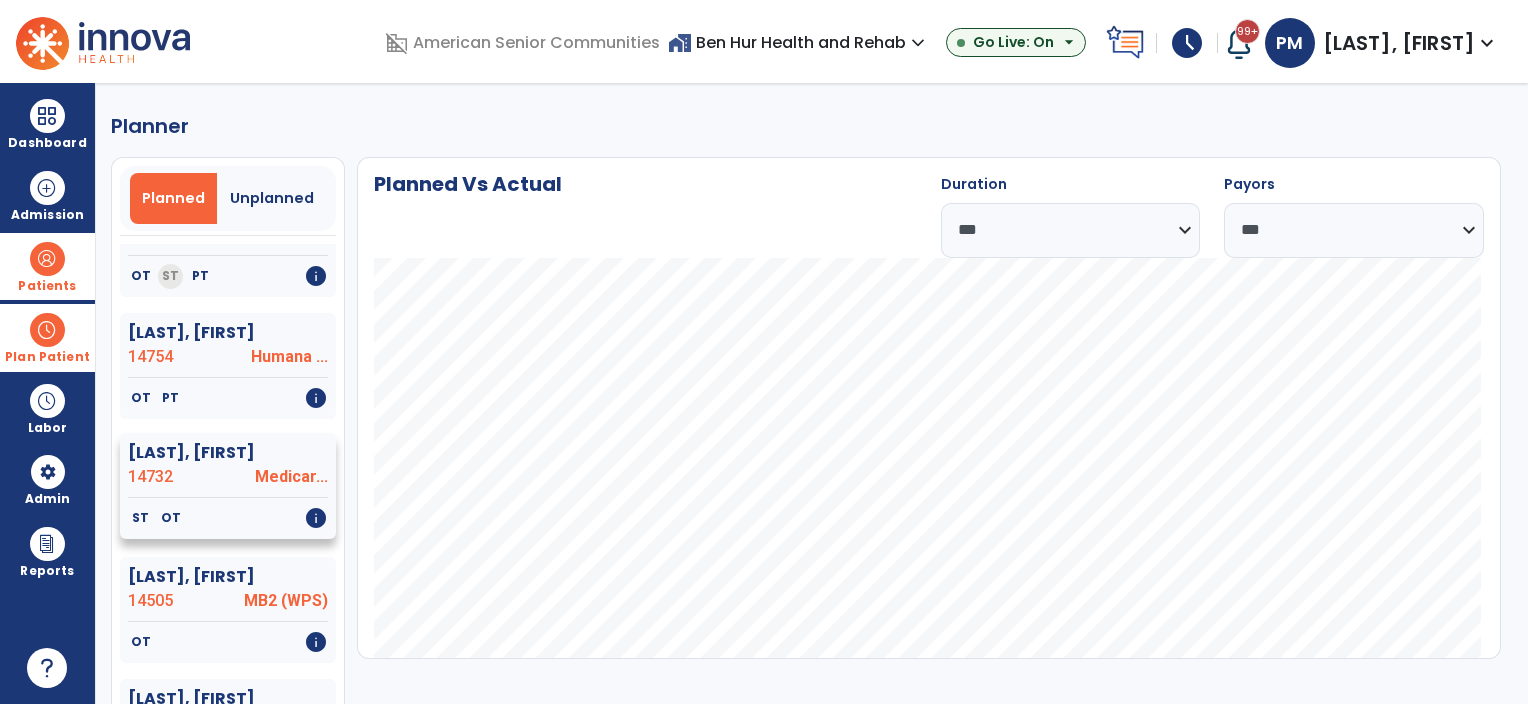 click on "ST   OT   info" 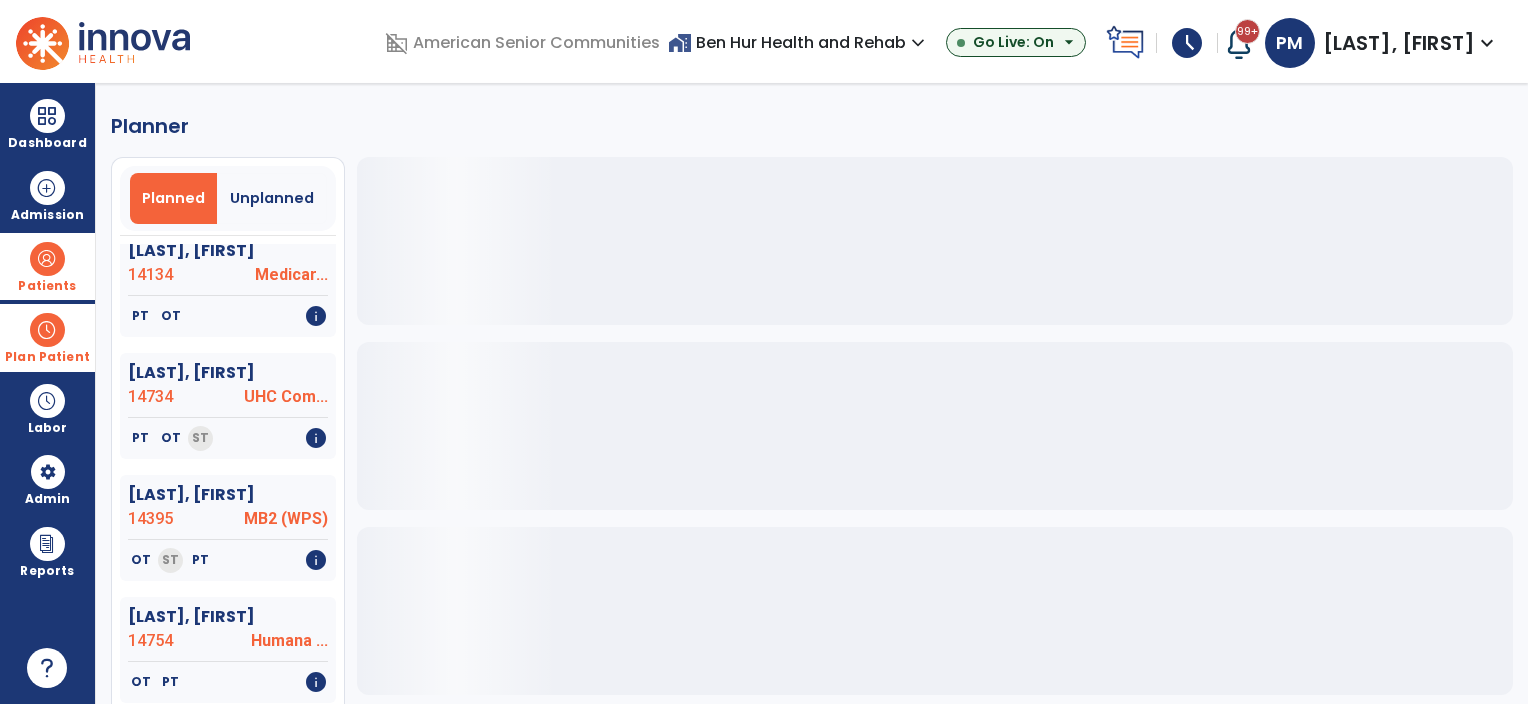 scroll, scrollTop: 1000, scrollLeft: 0, axis: vertical 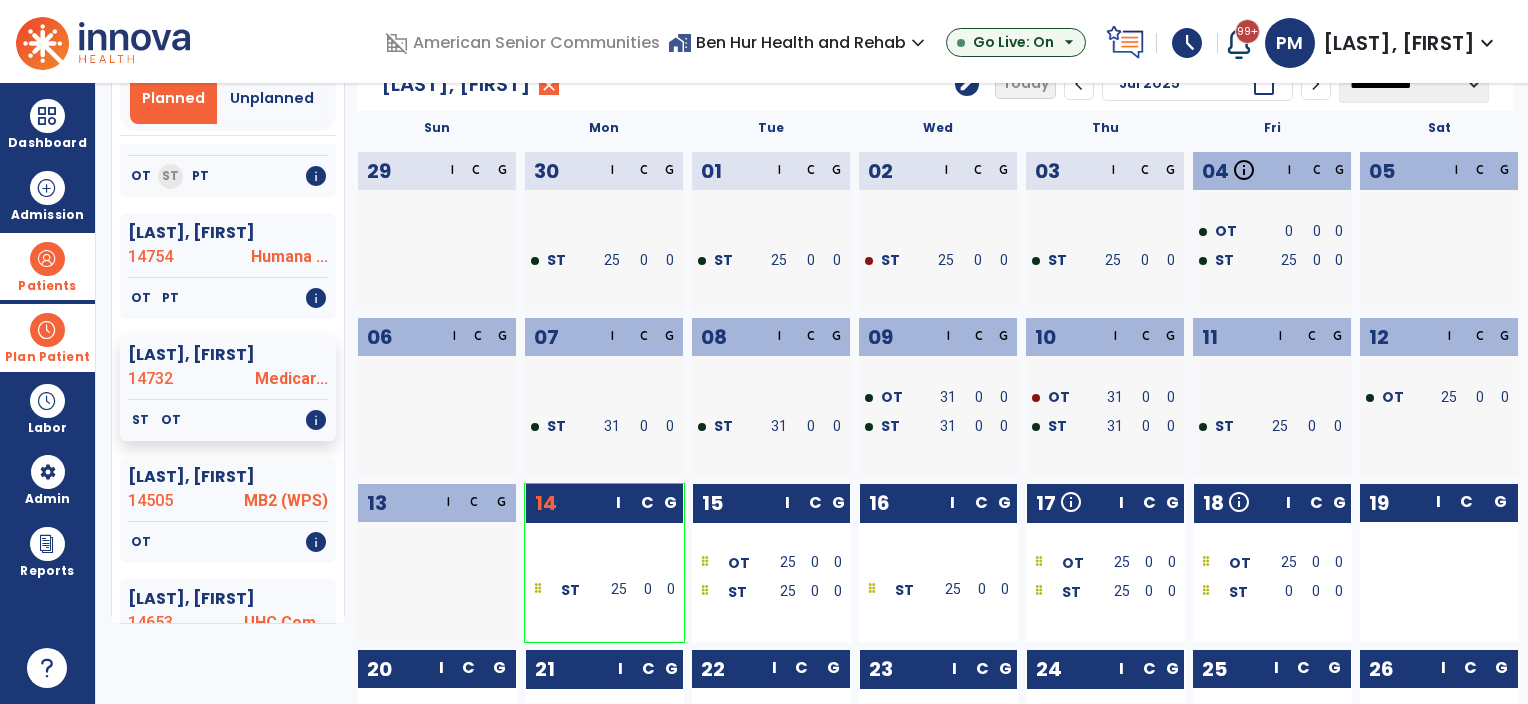 click at bounding box center (47, 330) 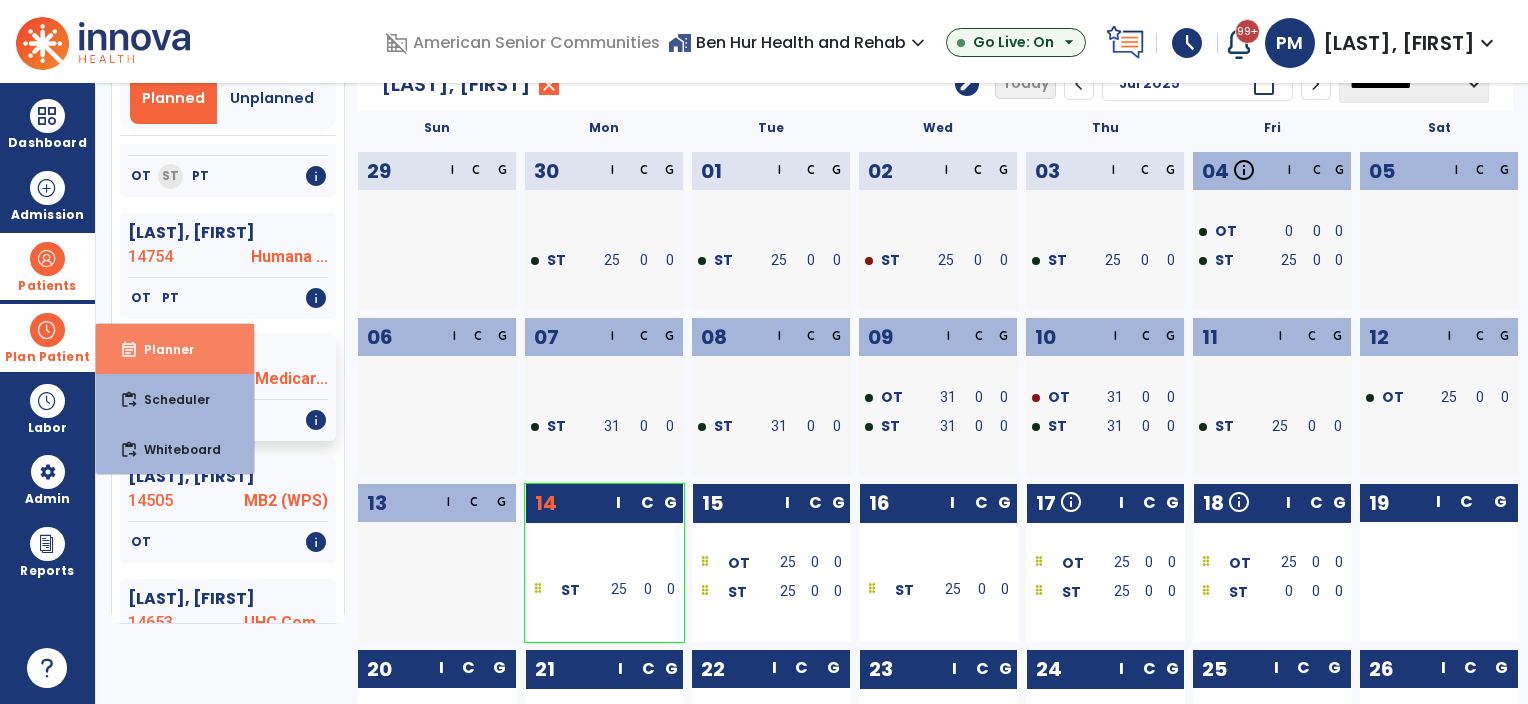 click on "Planner" at bounding box center [161, 349] 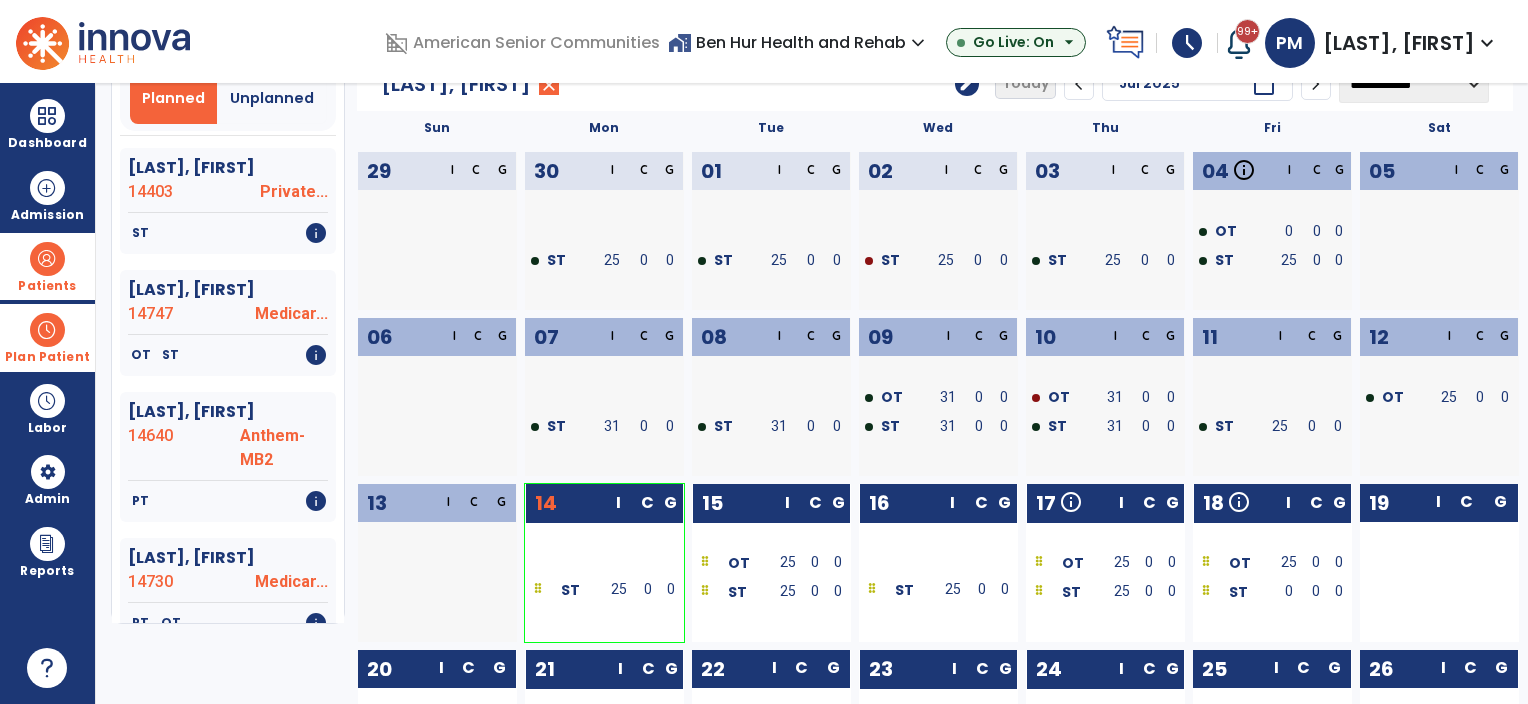 scroll, scrollTop: 4800, scrollLeft: 0, axis: vertical 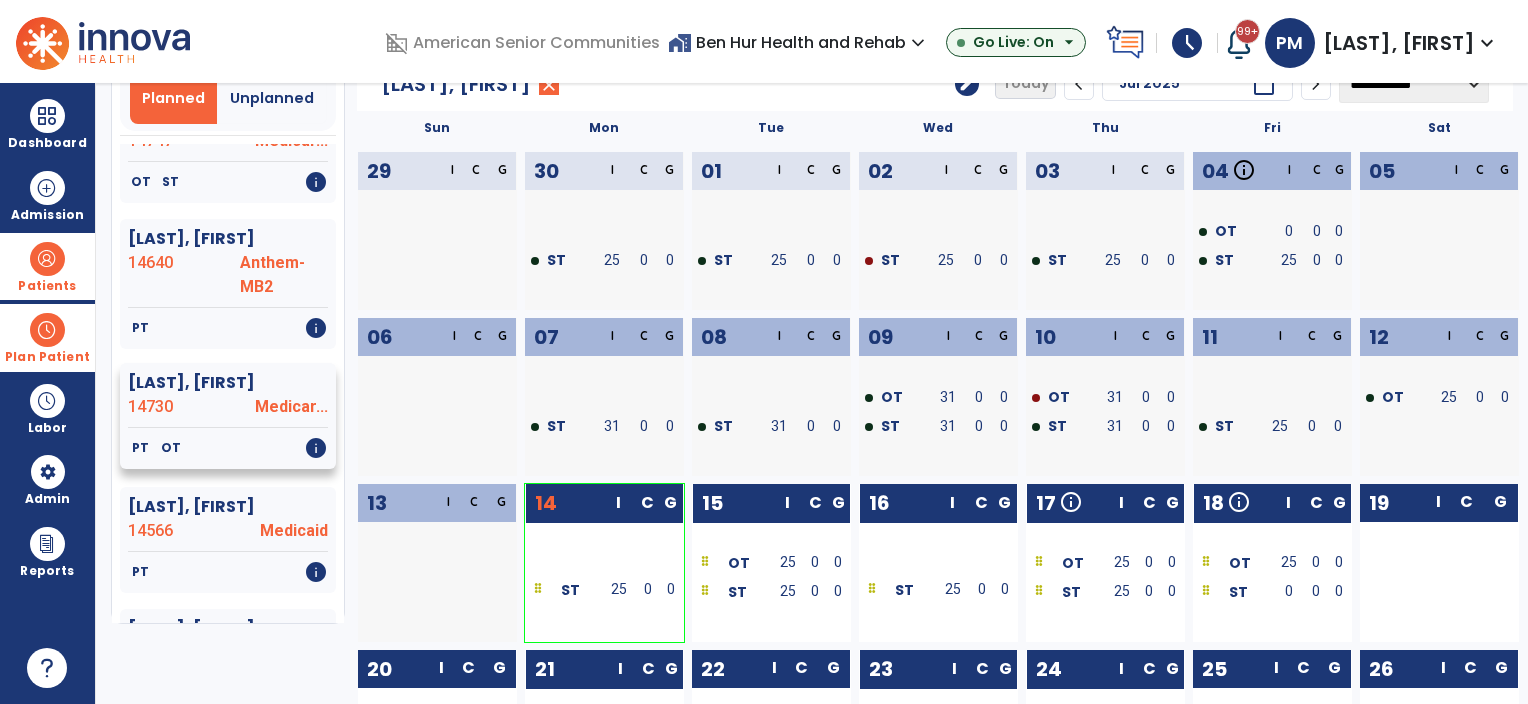 click on "PT   OT   info" 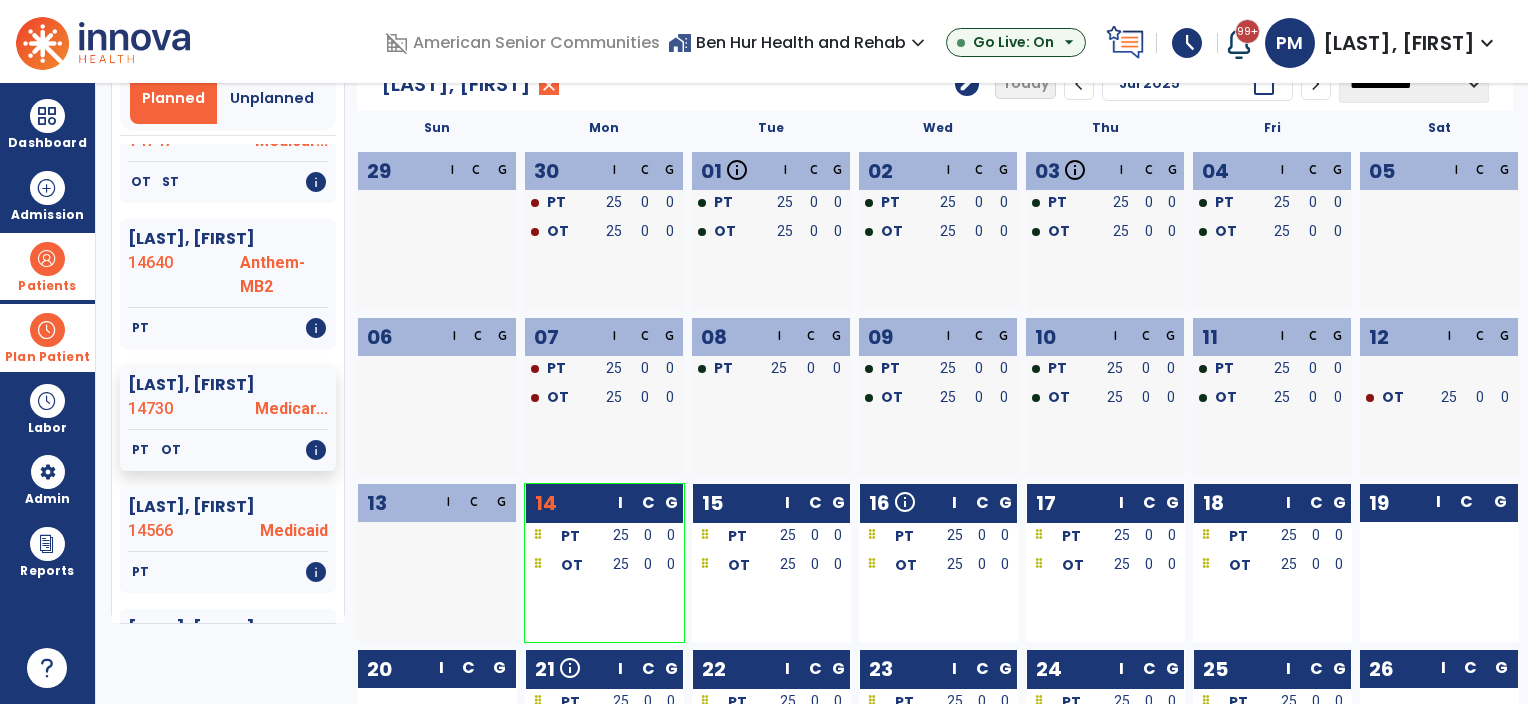 scroll, scrollTop: 0, scrollLeft: 0, axis: both 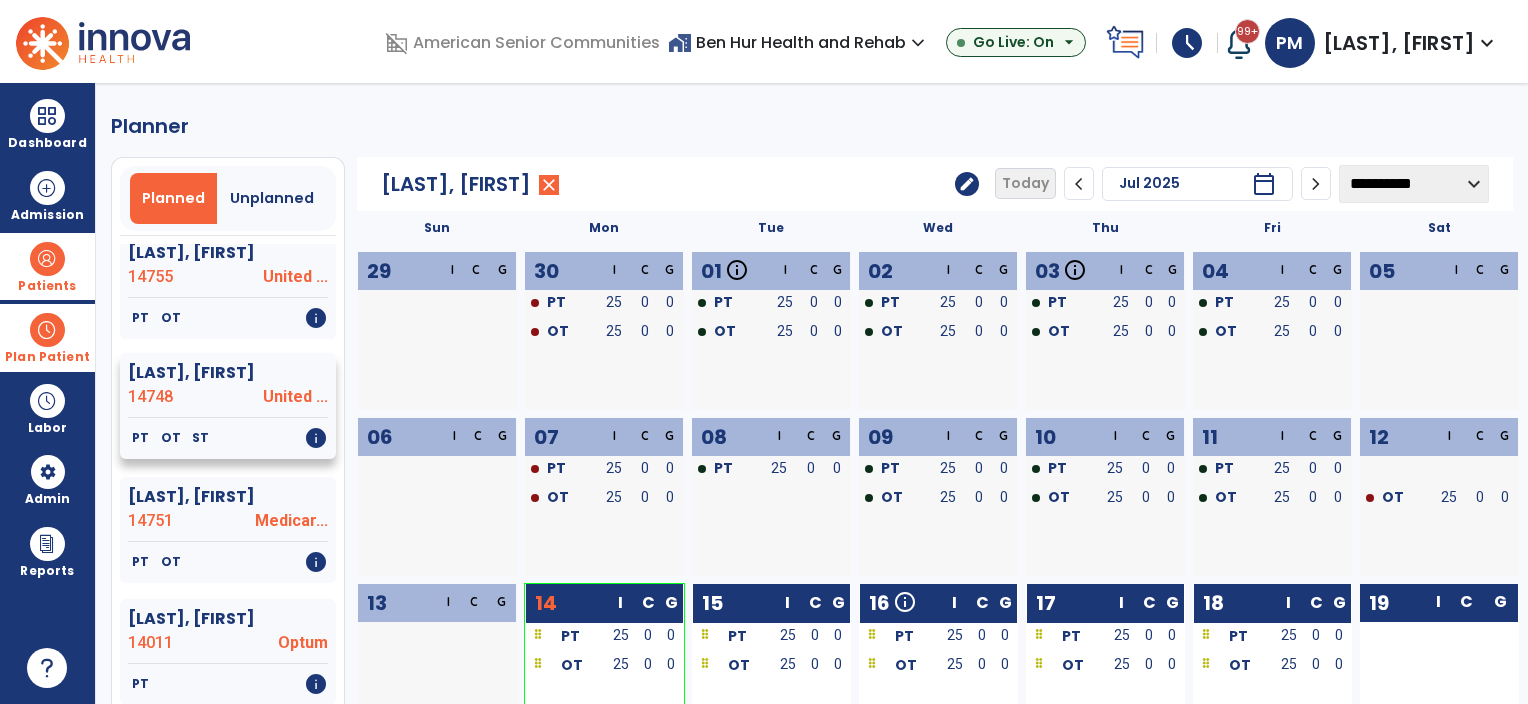 drag, startPoint x: 221, startPoint y: 394, endPoint x: 279, endPoint y: 372, distance: 62.03225 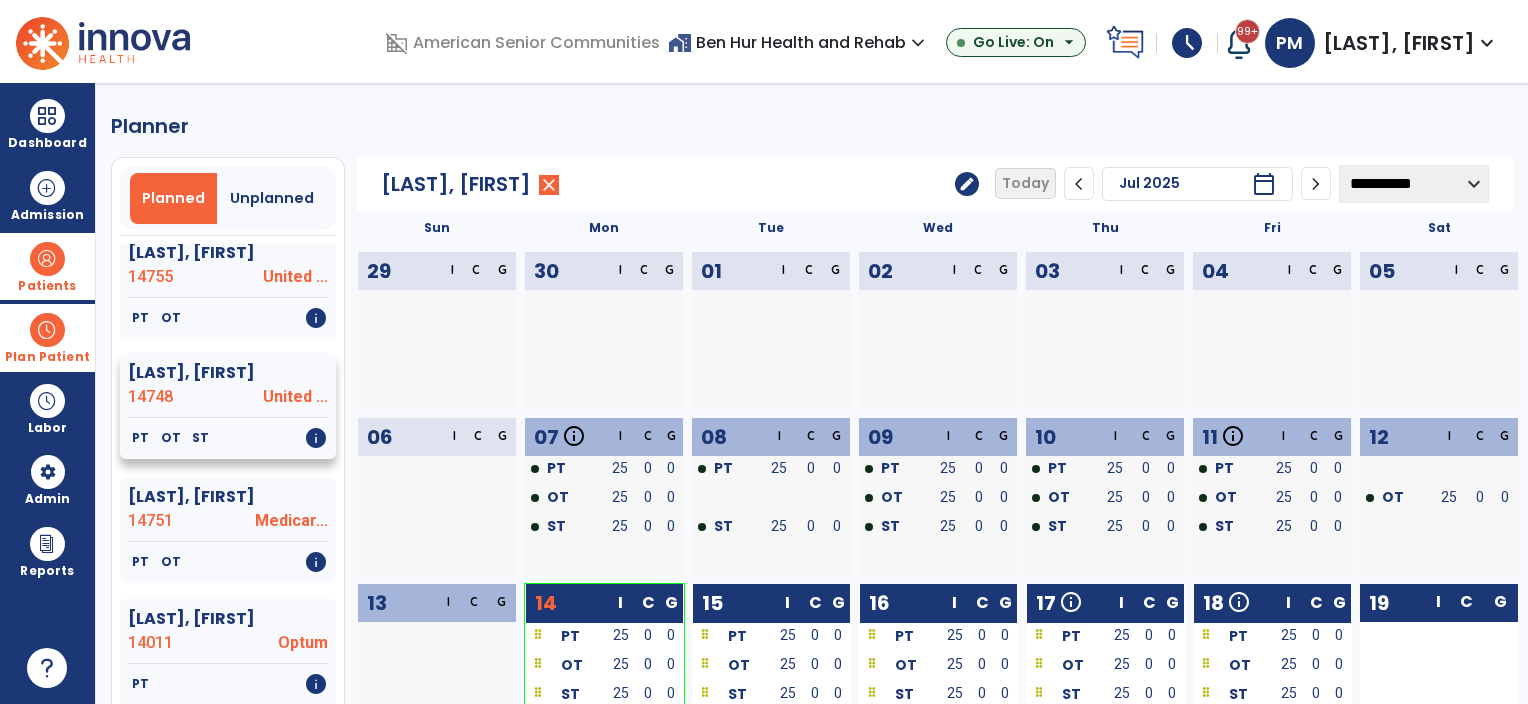 drag, startPoint x: 188, startPoint y: 506, endPoint x: 314, endPoint y: 435, distance: 144.6271 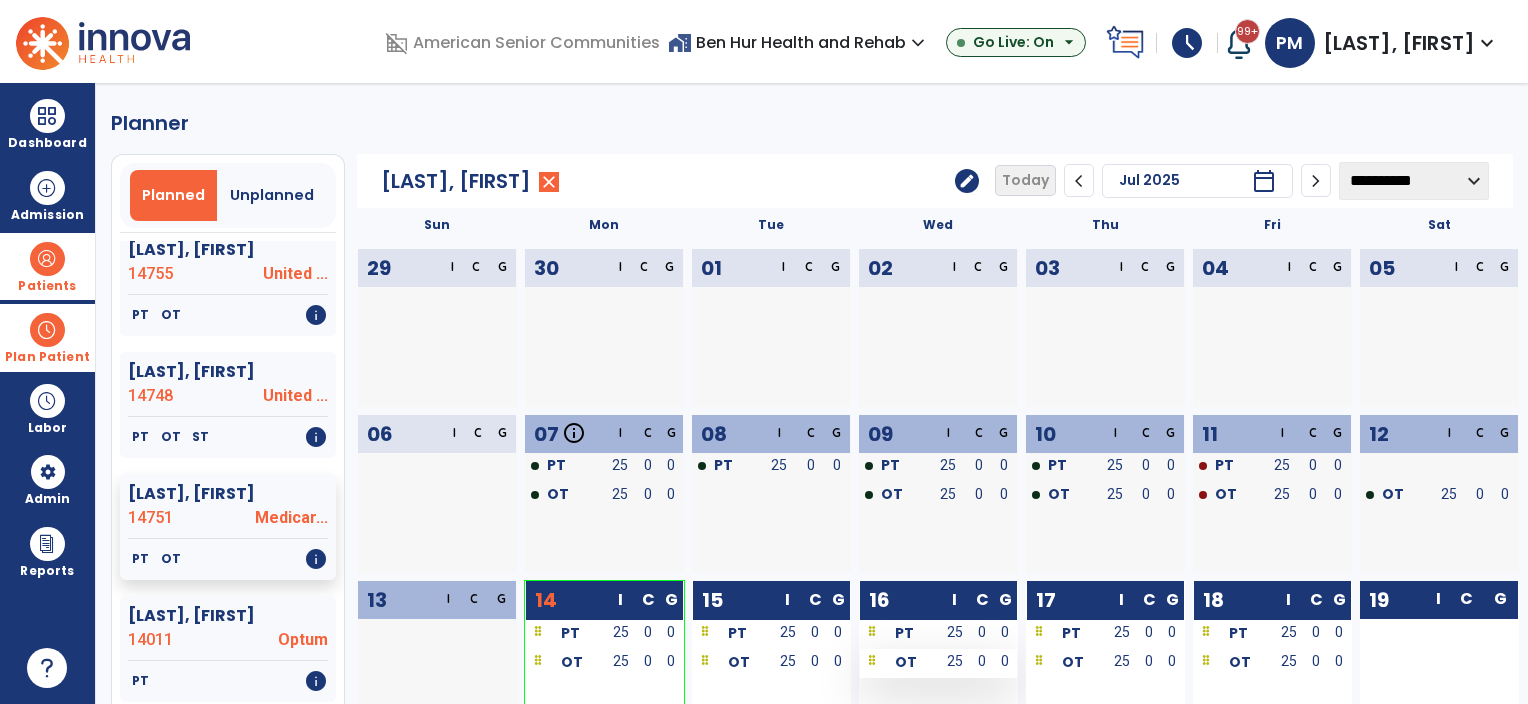 scroll, scrollTop: 0, scrollLeft: 0, axis: both 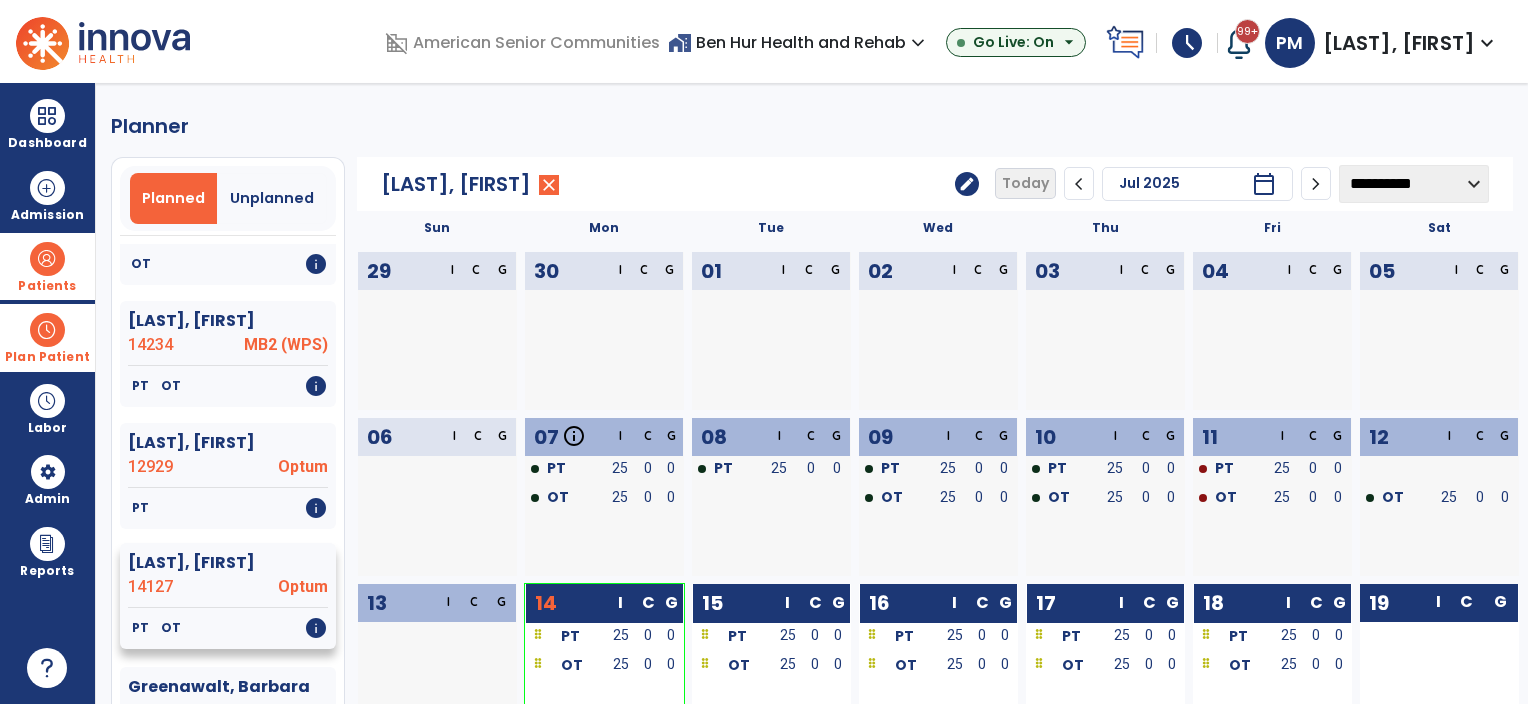 drag, startPoint x: 198, startPoint y: 597, endPoint x: 200, endPoint y: 583, distance: 14.142136 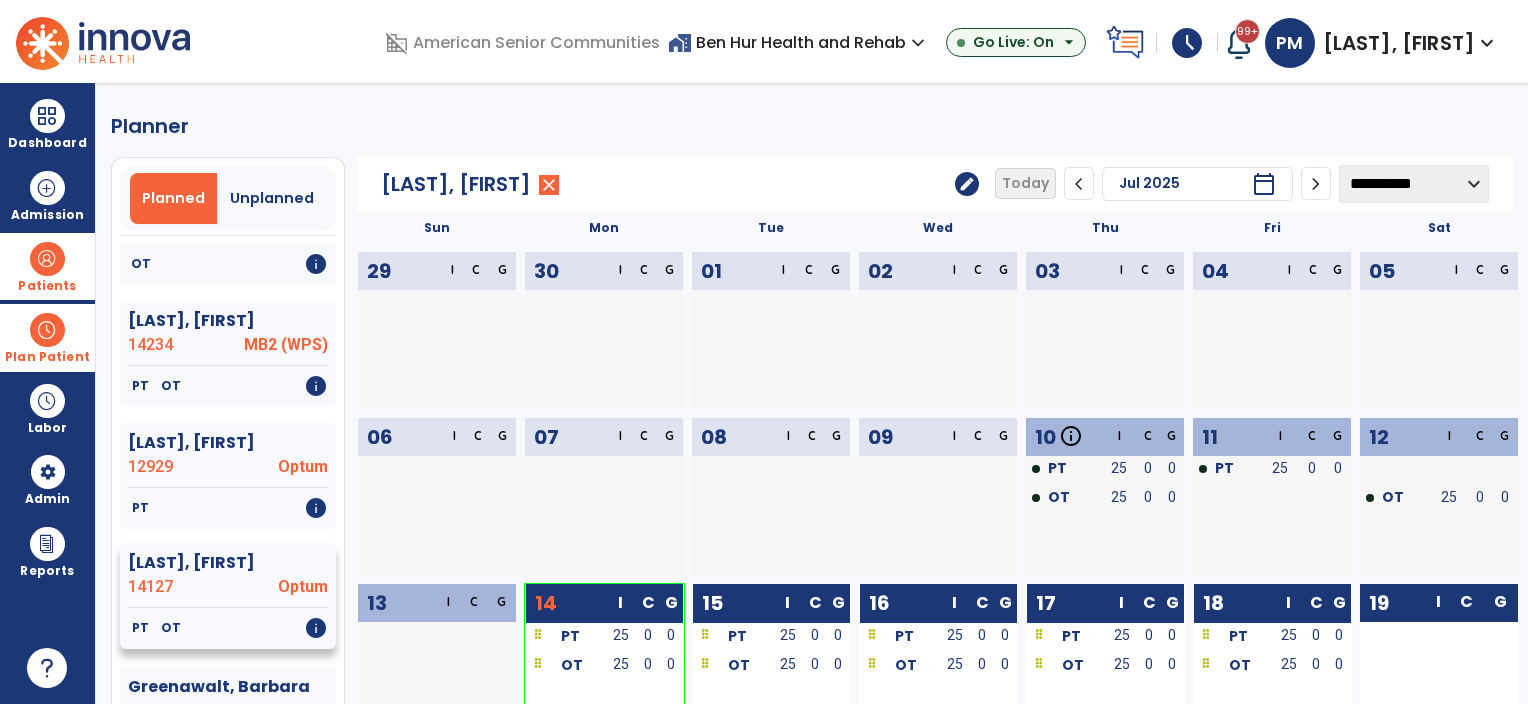 drag, startPoint x: 208, startPoint y: 576, endPoint x: 233, endPoint y: 561, distance: 29.15476 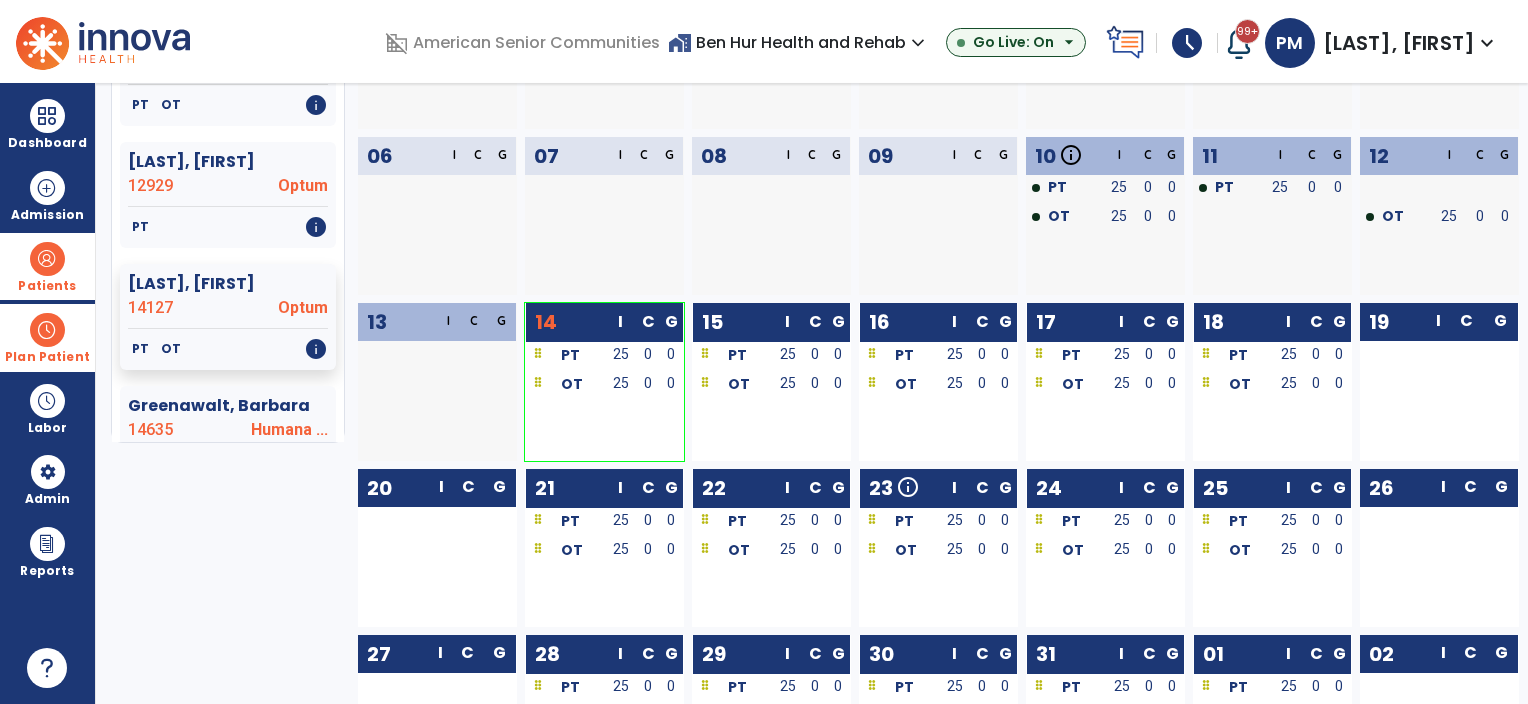 scroll, scrollTop: 270, scrollLeft: 0, axis: vertical 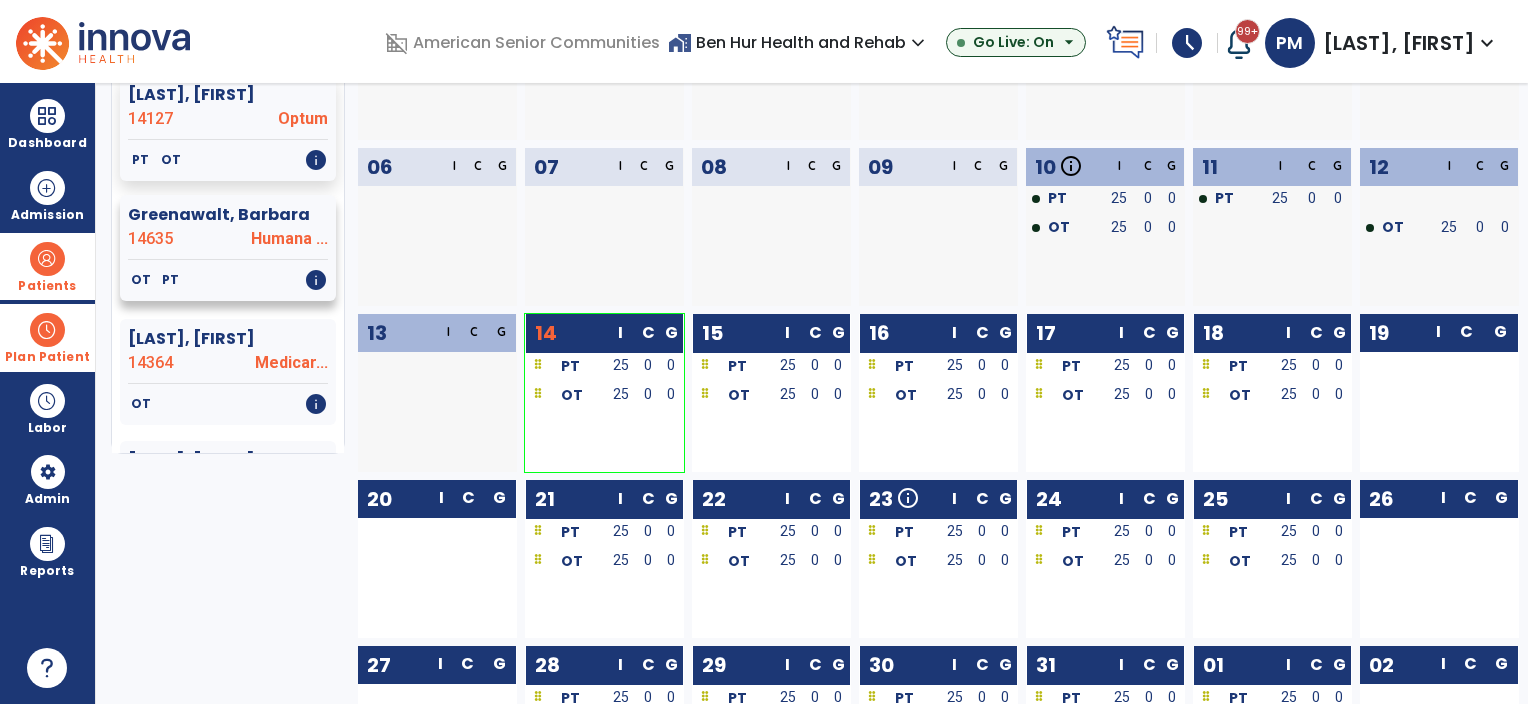 click on "14635" 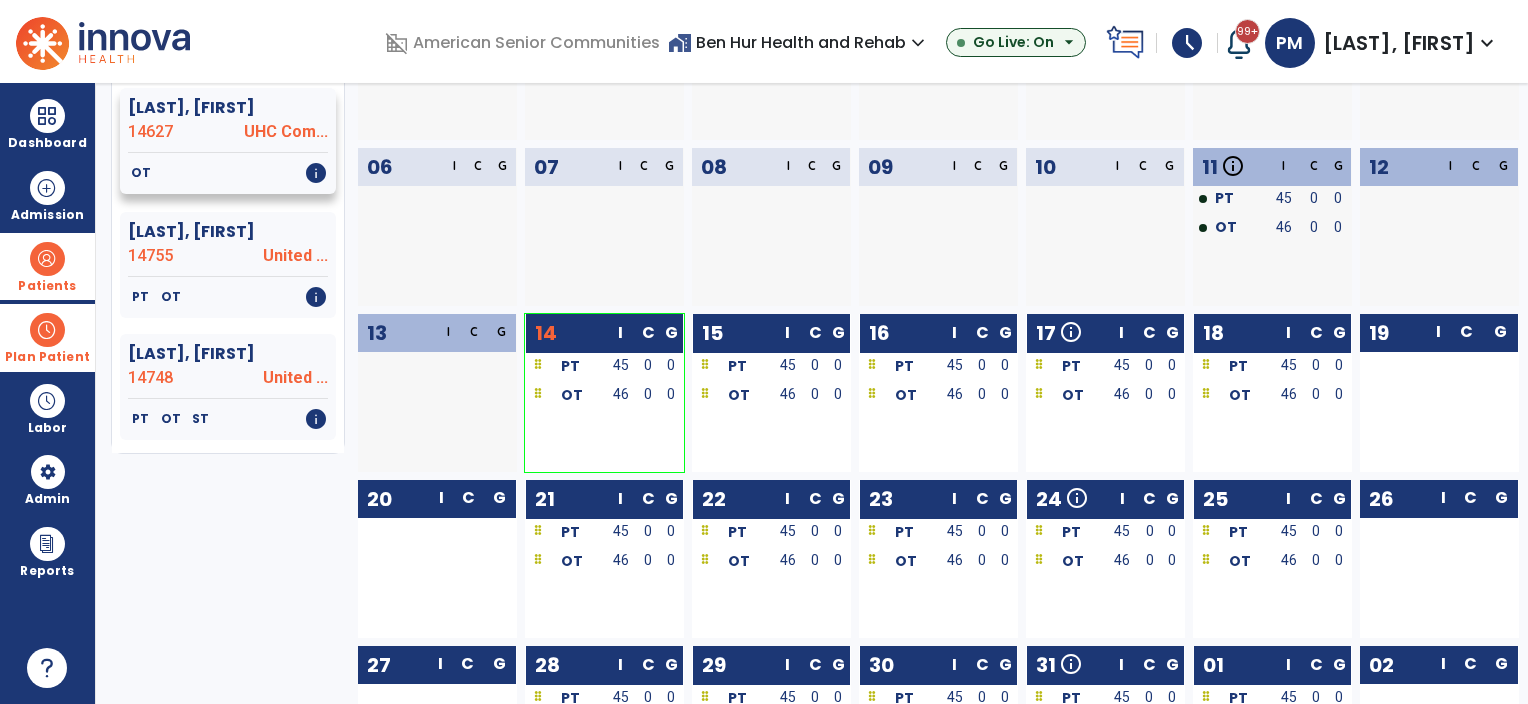 scroll, scrollTop: 2100, scrollLeft: 0, axis: vertical 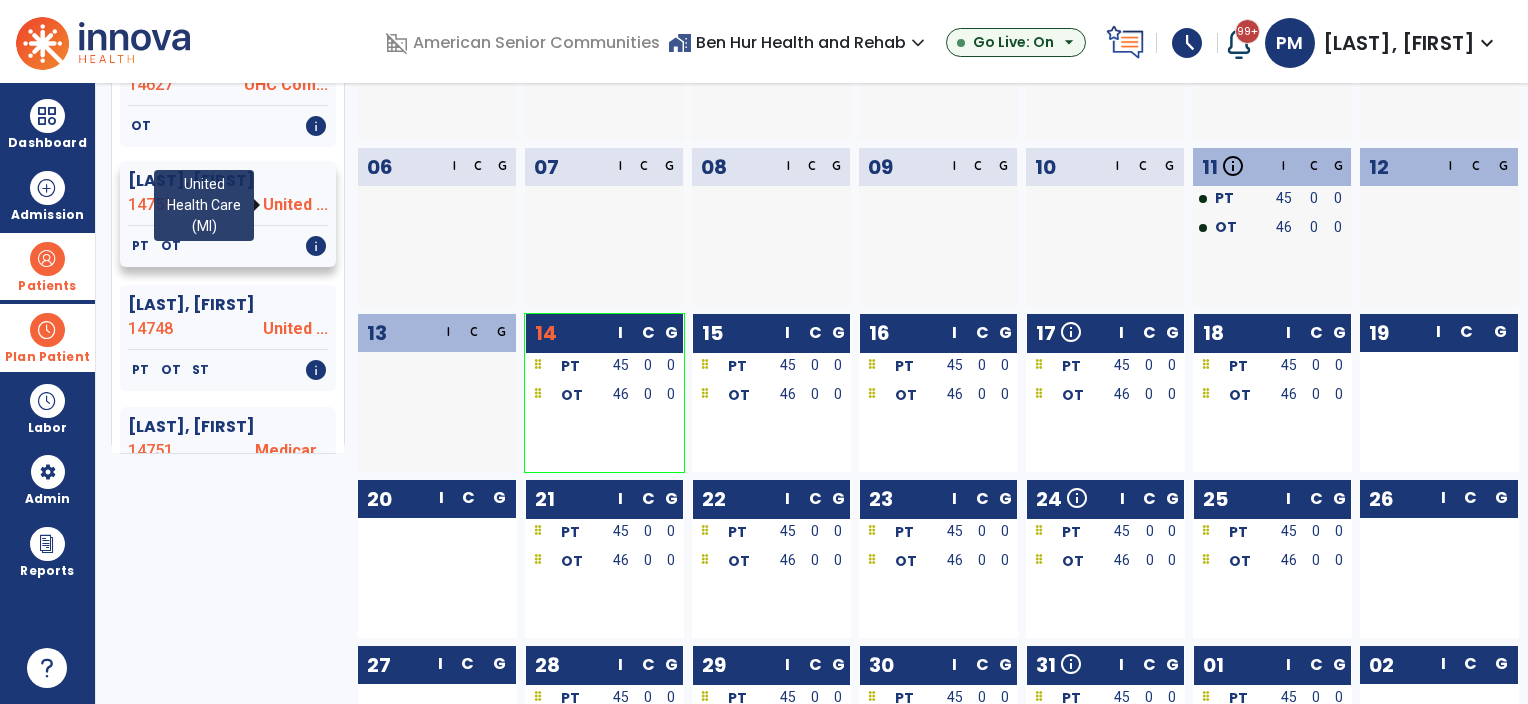 click on "United ..." 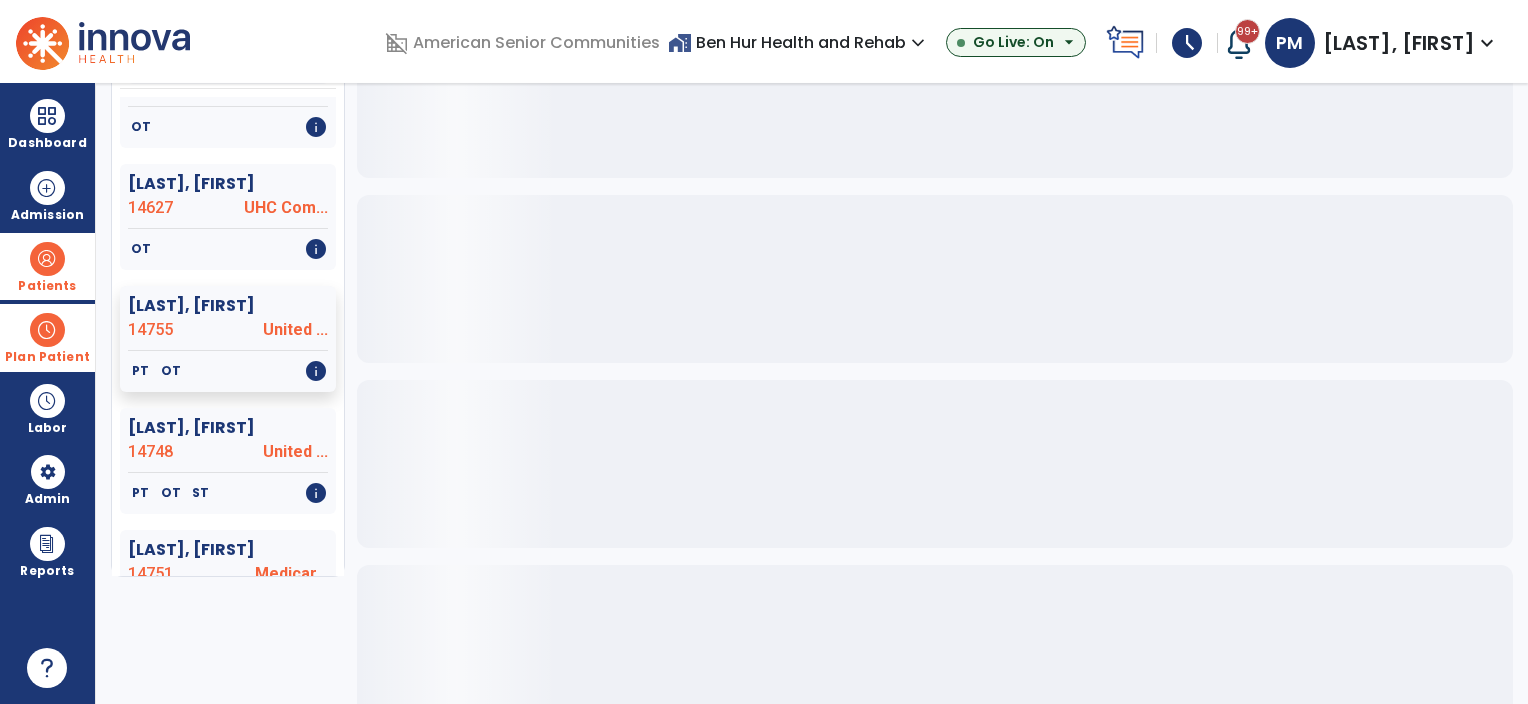 scroll, scrollTop: 0, scrollLeft: 0, axis: both 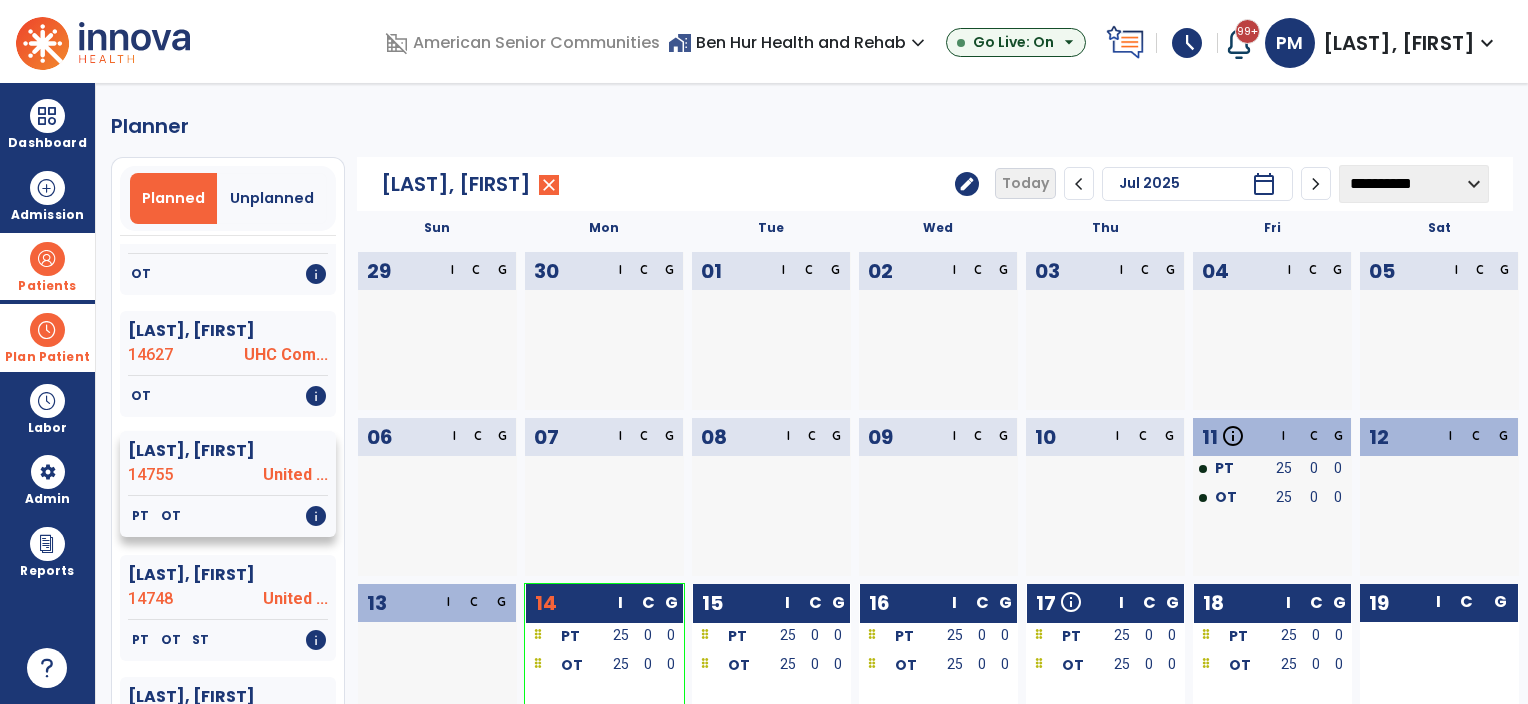 click on "14755" 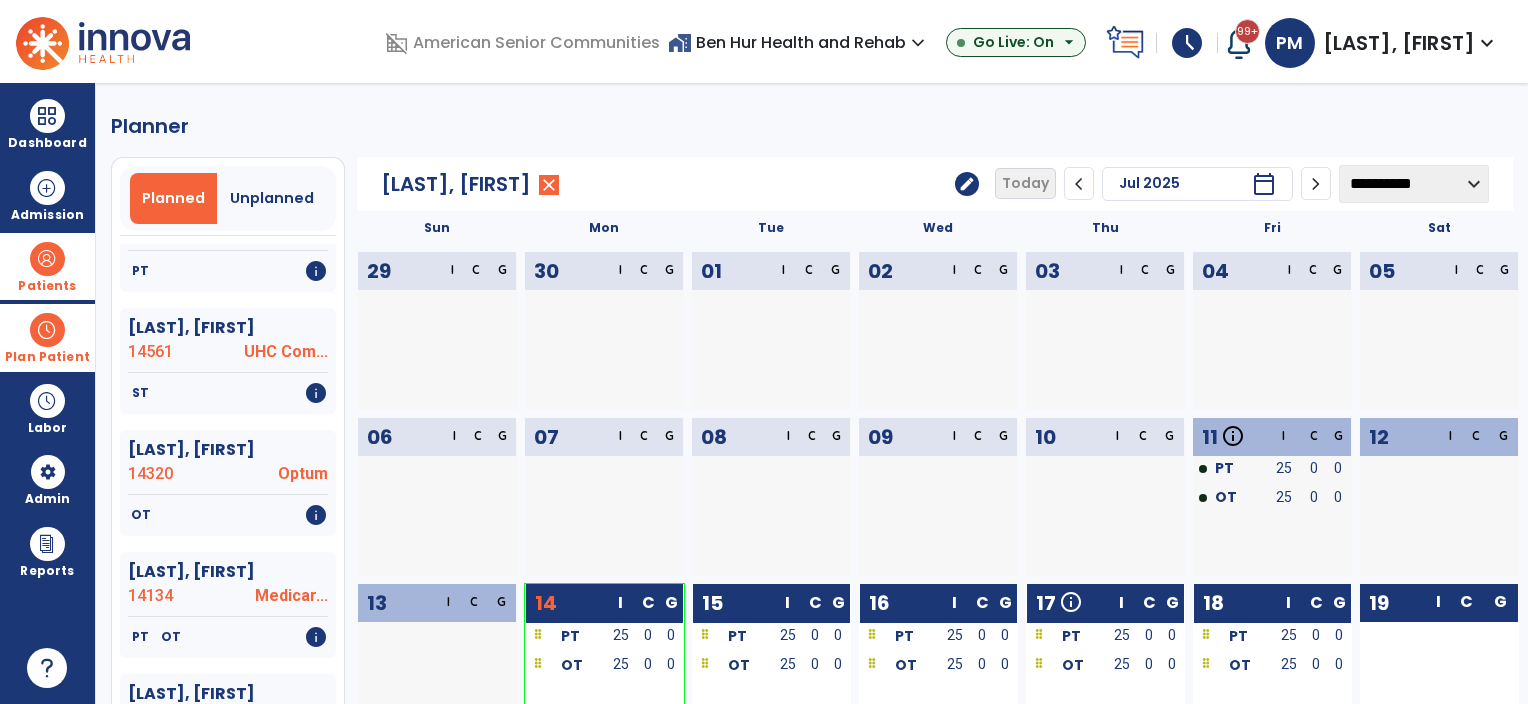 scroll, scrollTop: 0, scrollLeft: 0, axis: both 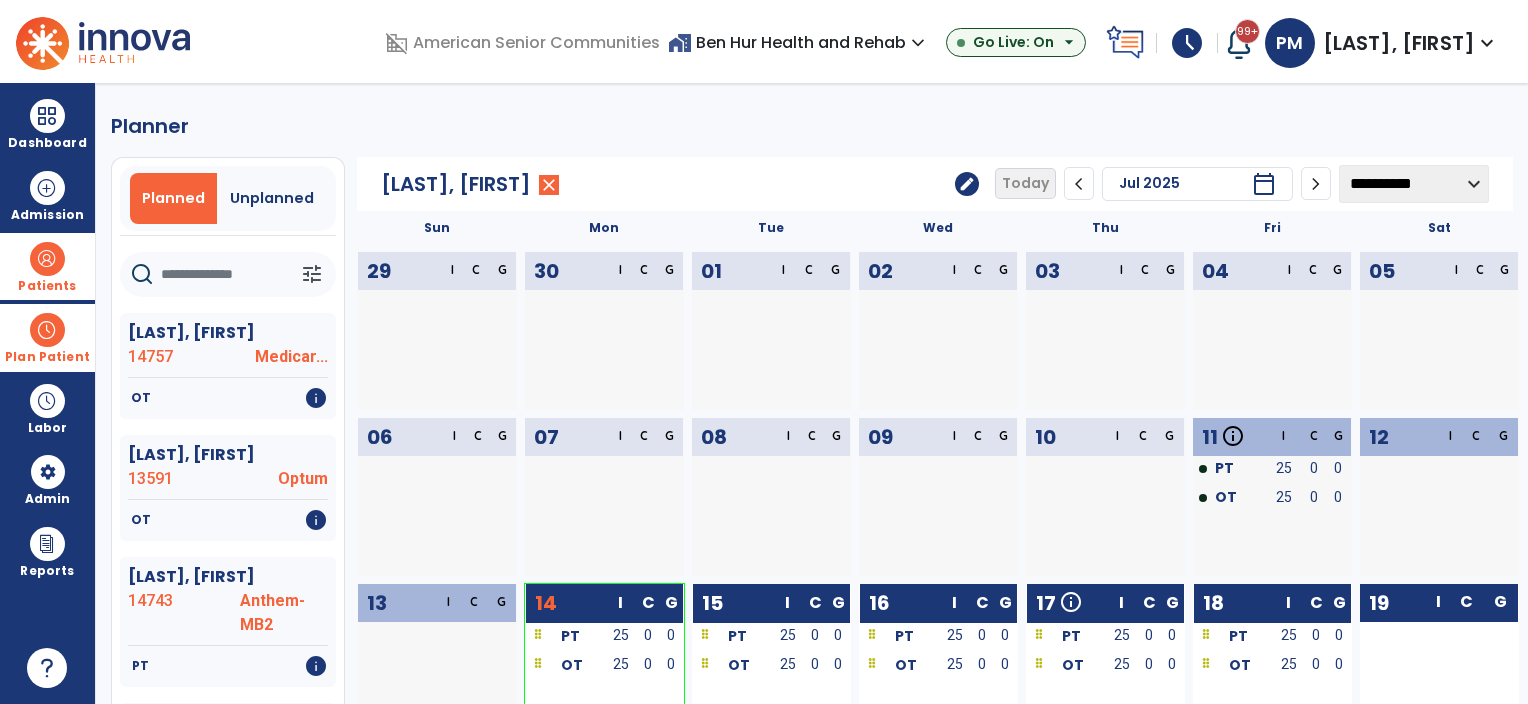 drag, startPoint x: 197, startPoint y: 352, endPoint x: 349, endPoint y: 302, distance: 160.0125 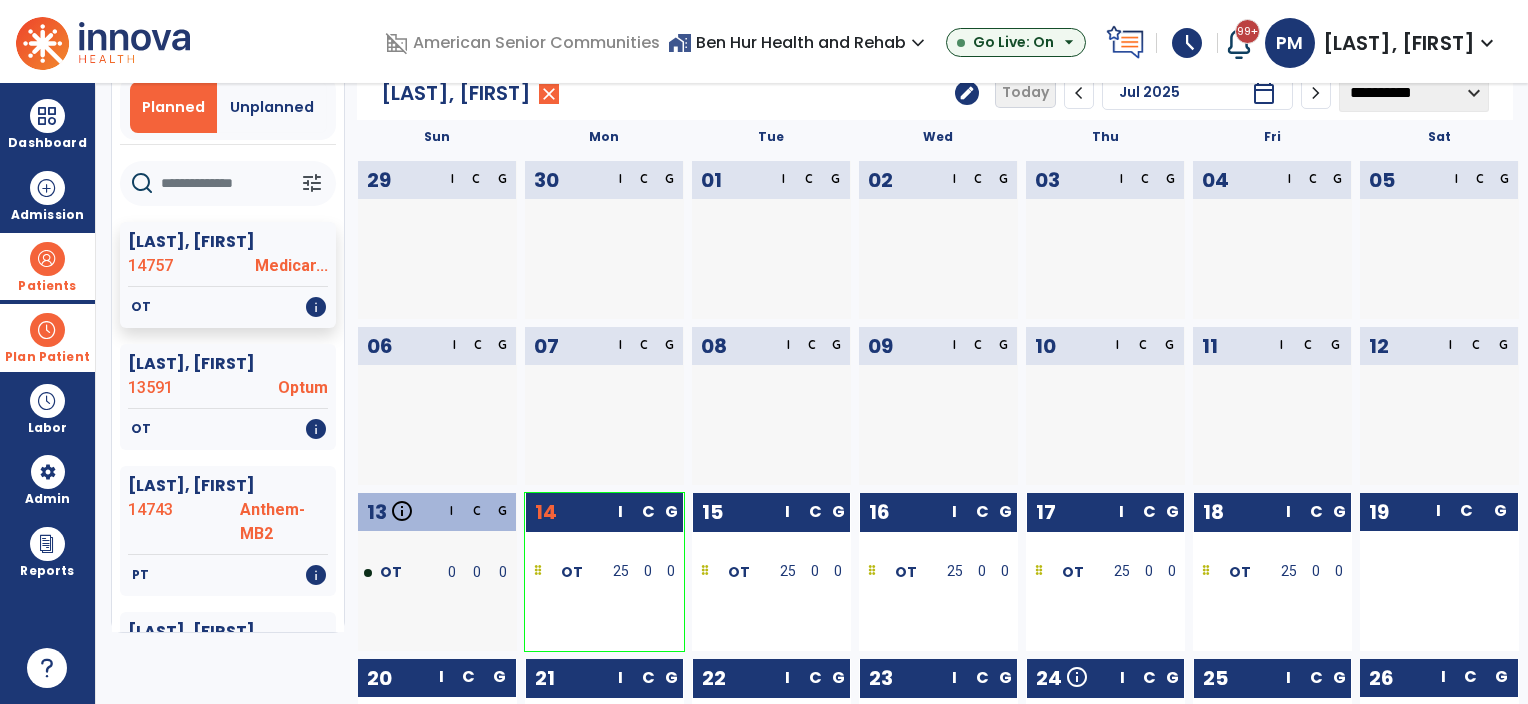 scroll, scrollTop: 0, scrollLeft: 0, axis: both 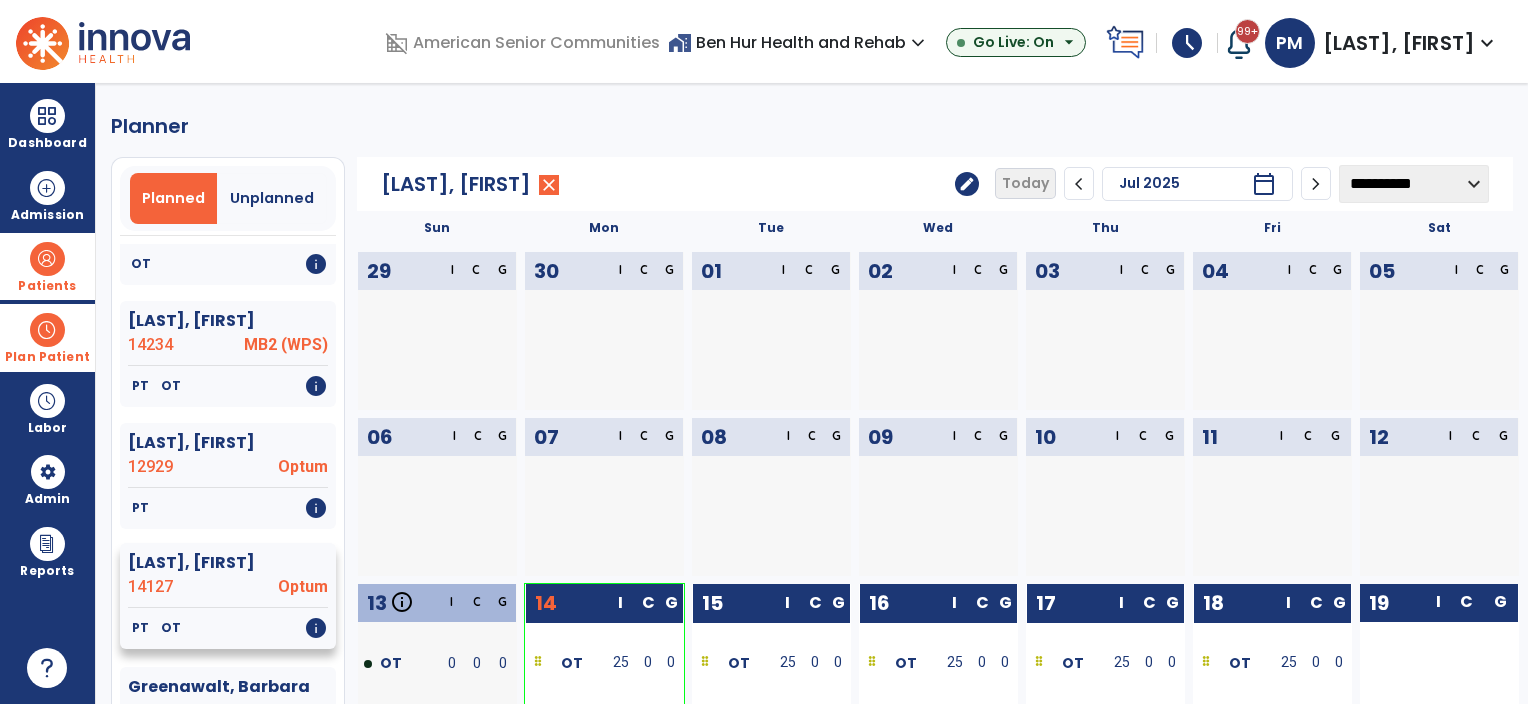 click on "14127" 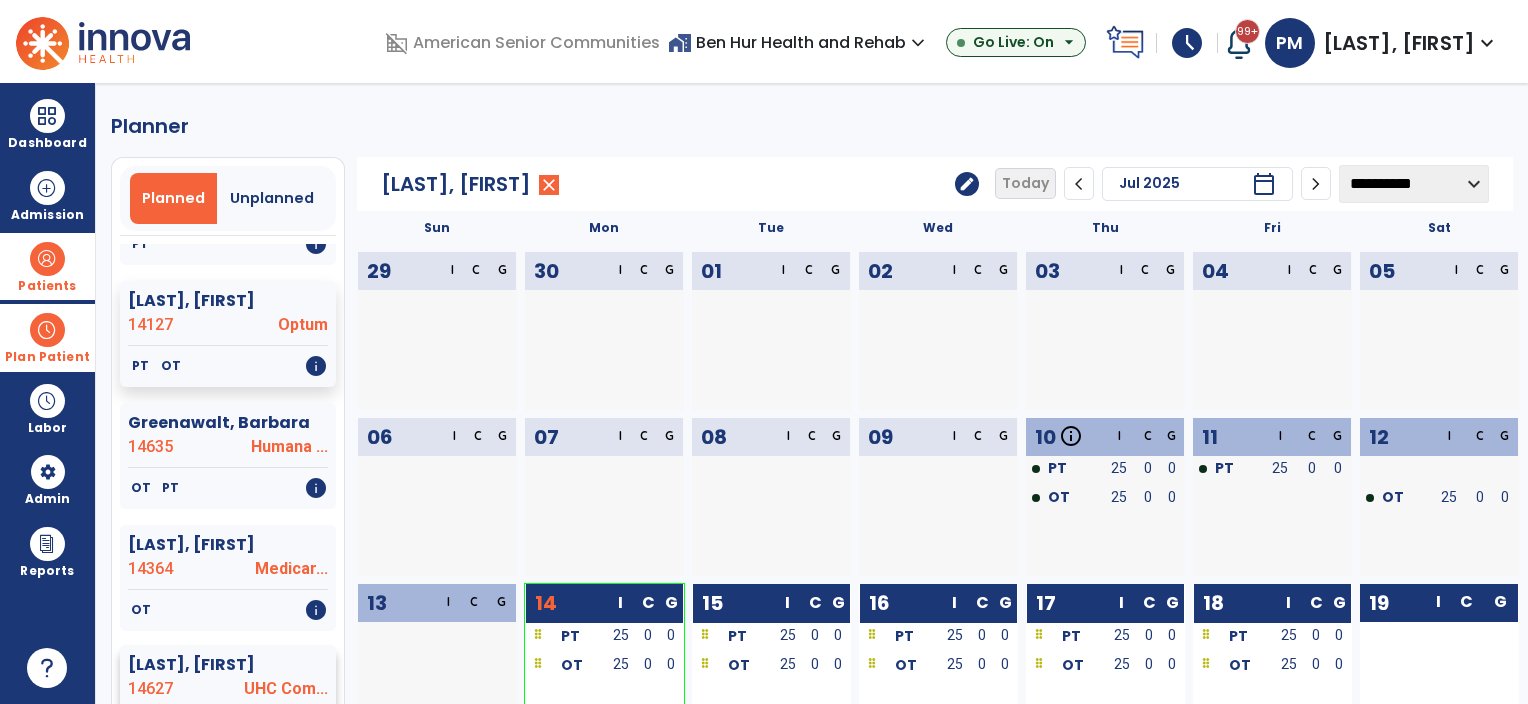 scroll, scrollTop: 1900, scrollLeft: 0, axis: vertical 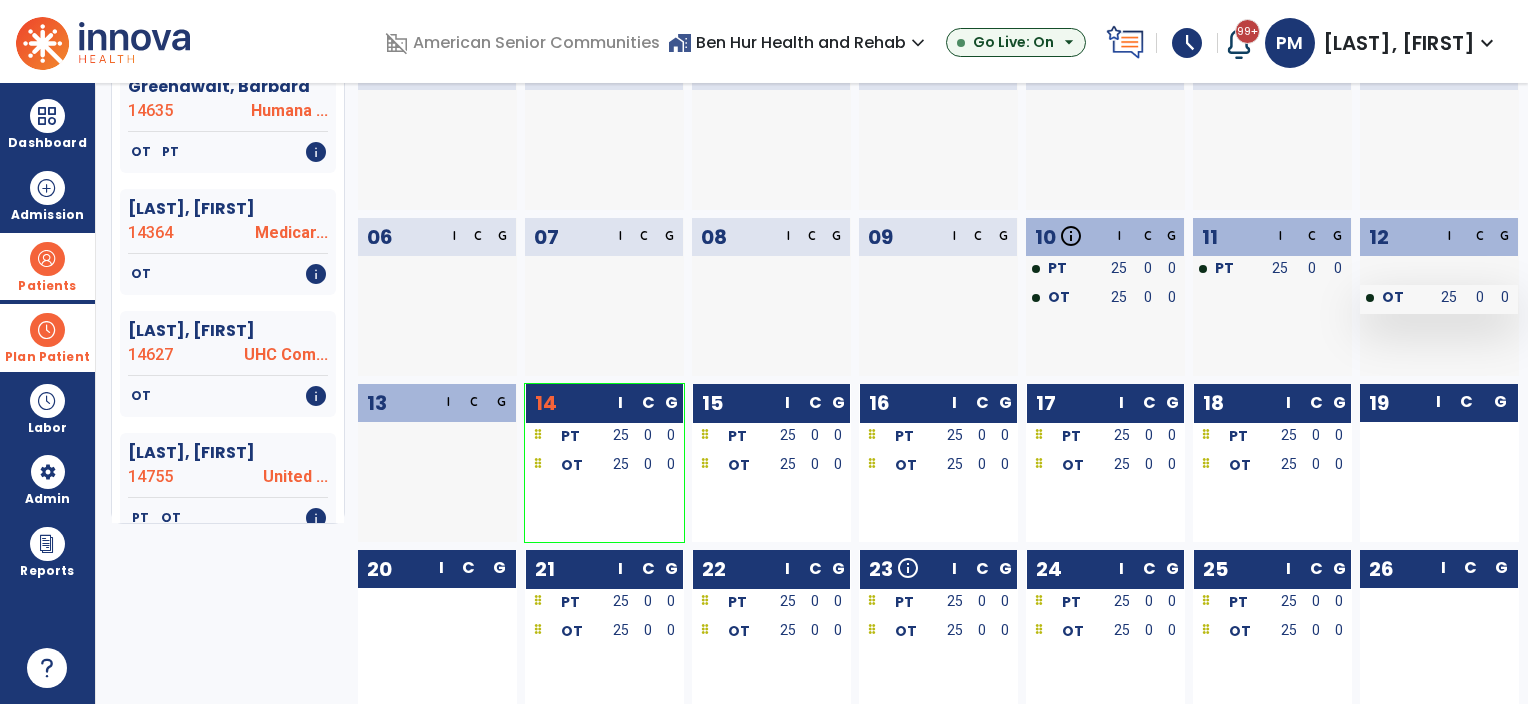 click on "OT" at bounding box center [1395, 299] 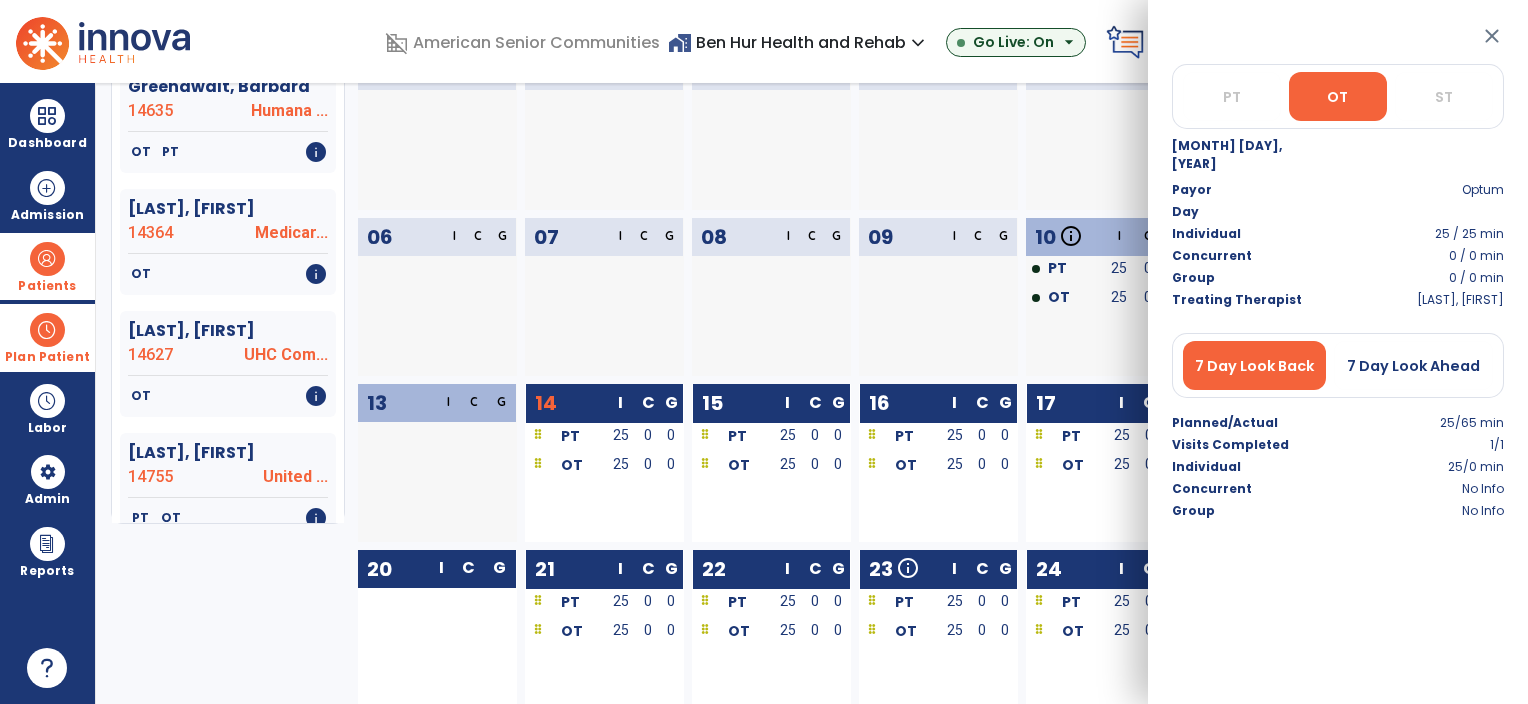 click at bounding box center [1064, 328] 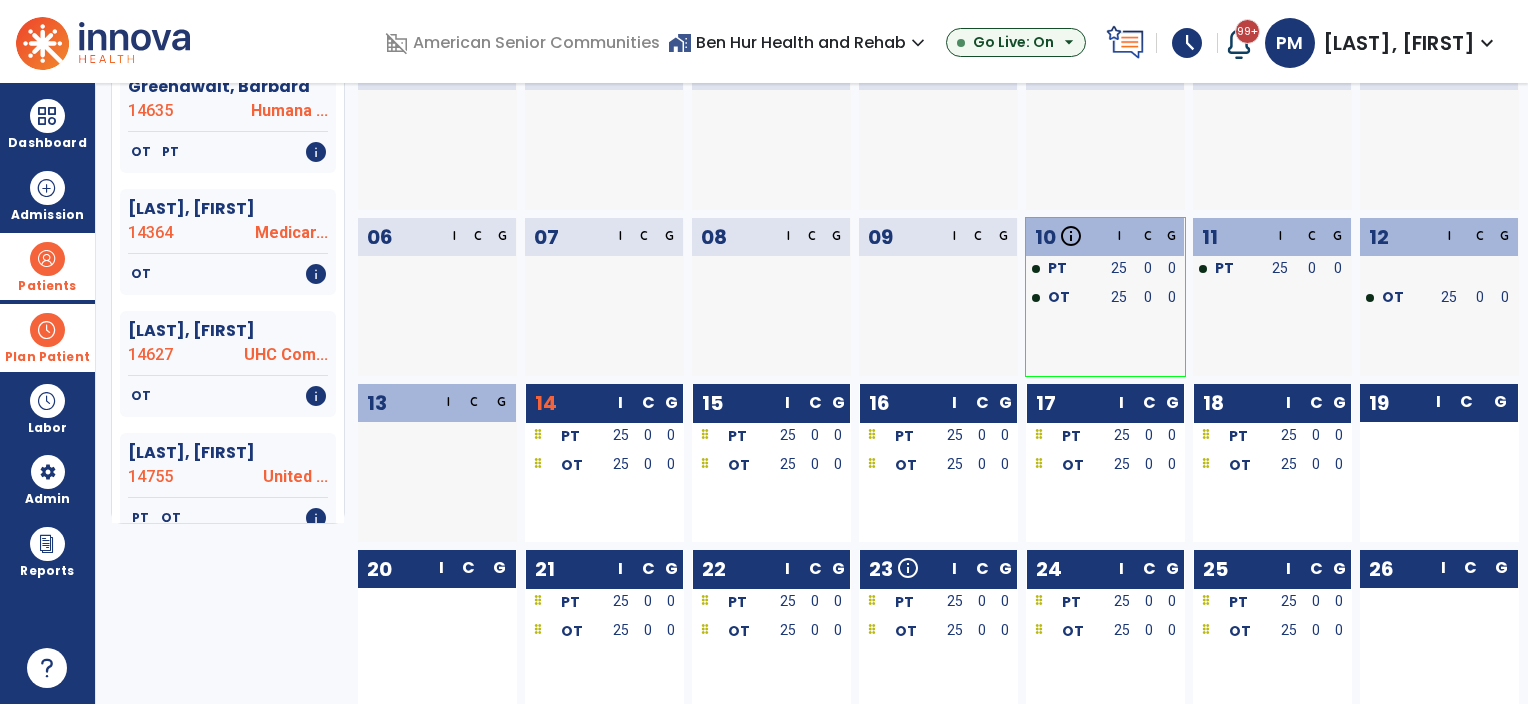 click on "Patients" at bounding box center [47, 266] 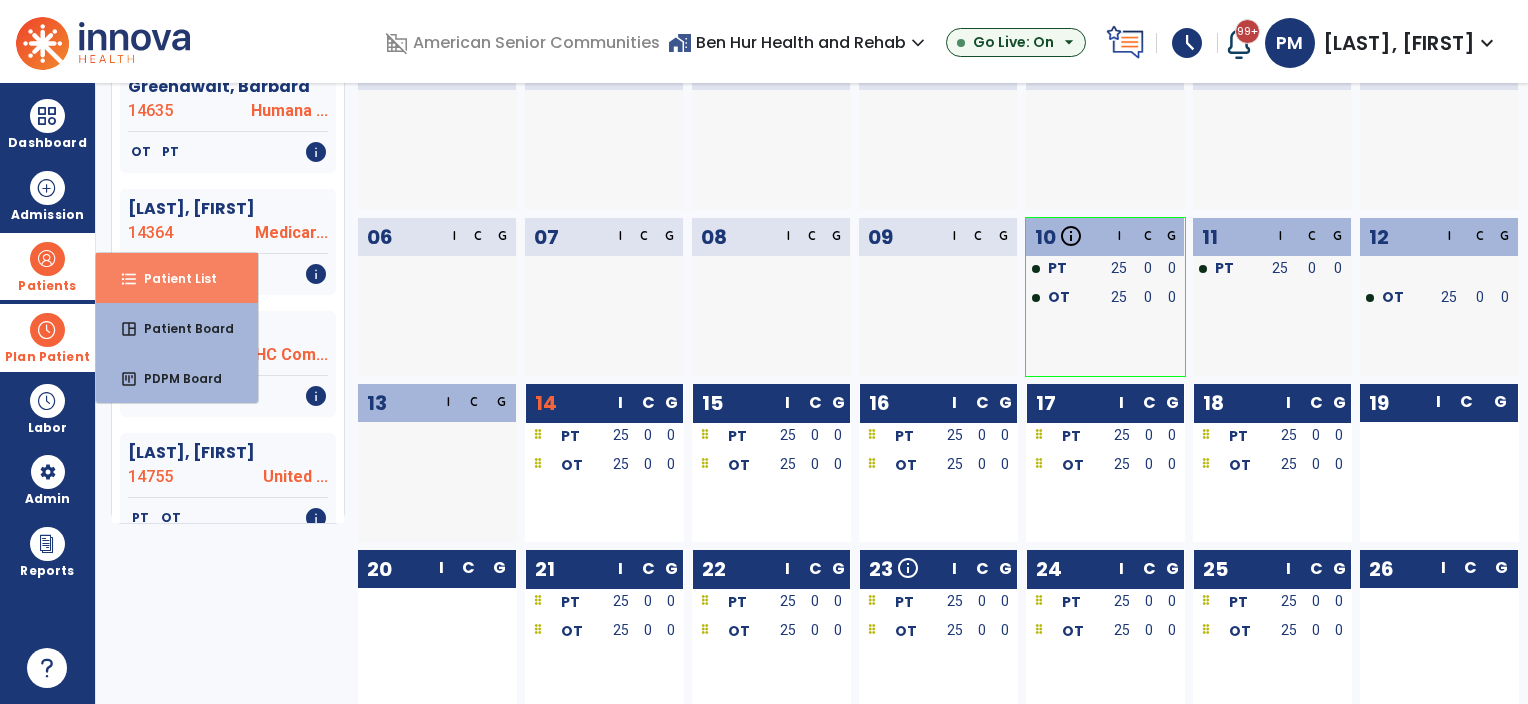 click on "Patient List" at bounding box center (172, 278) 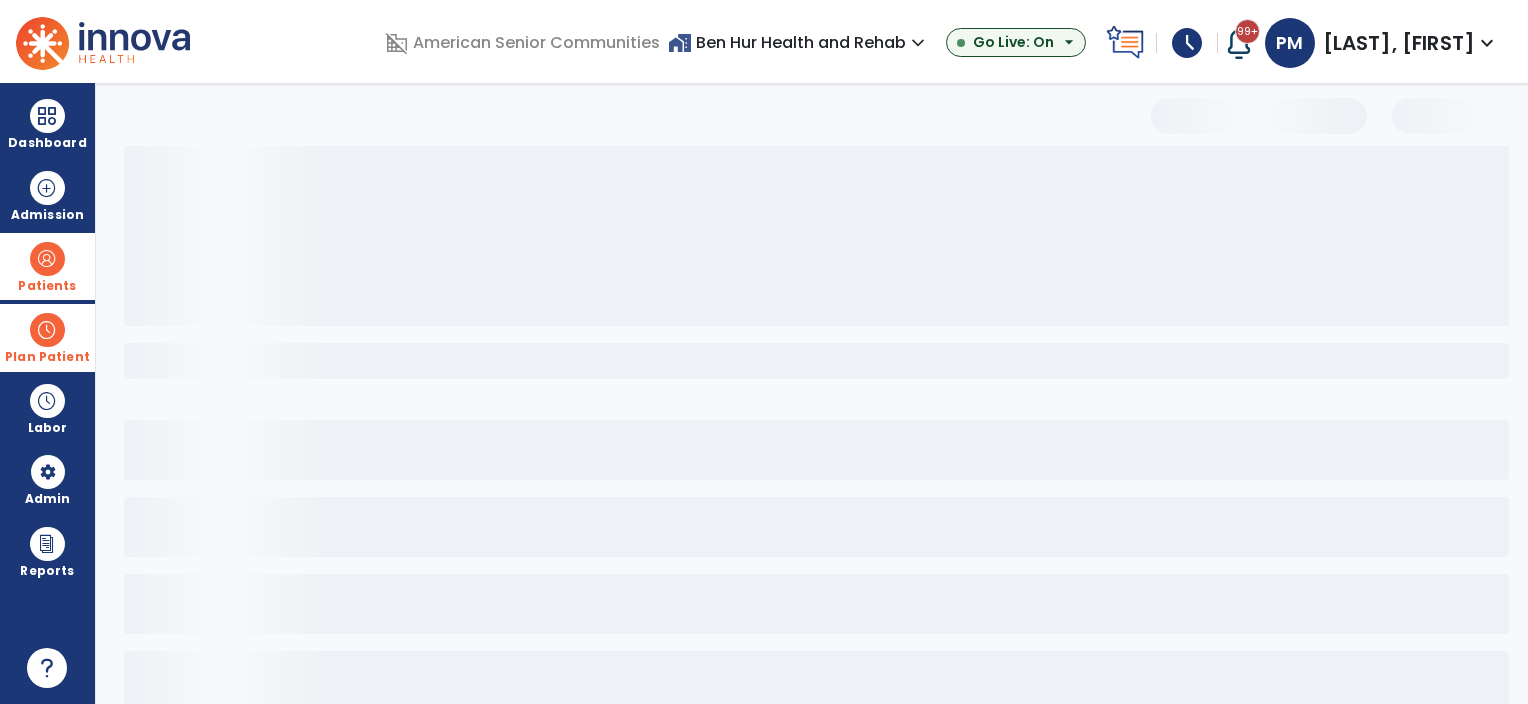 scroll, scrollTop: 0, scrollLeft: 0, axis: both 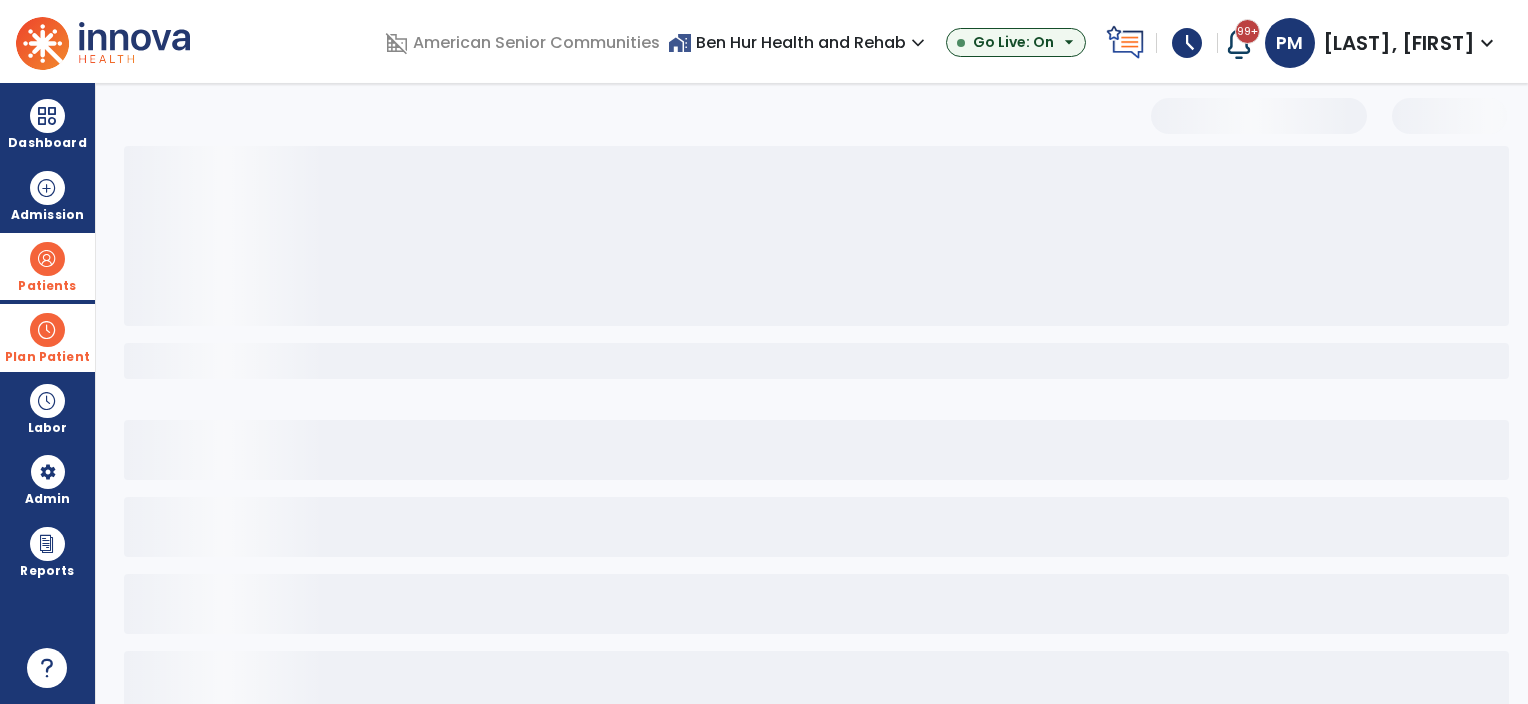 select on "***" 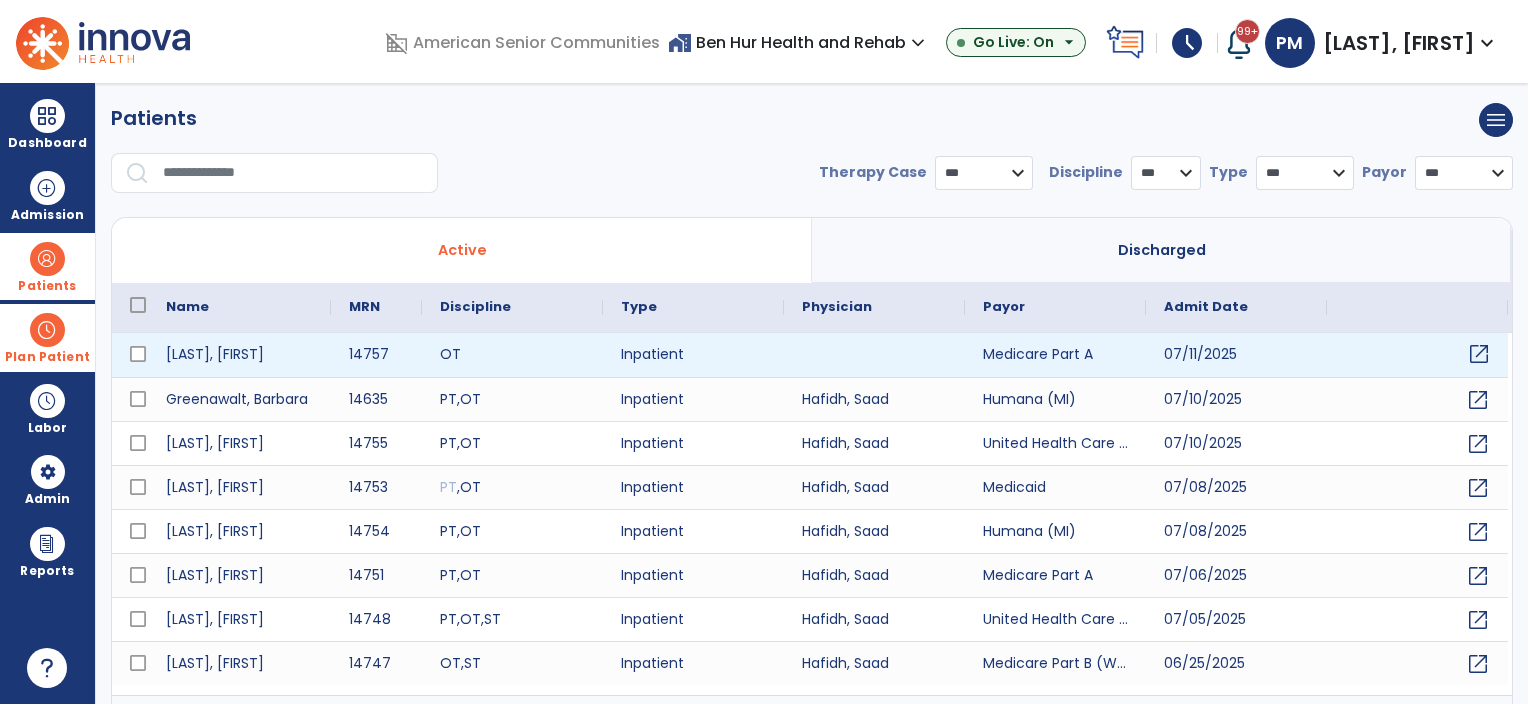 click on "open_in_new" at bounding box center (1479, 354) 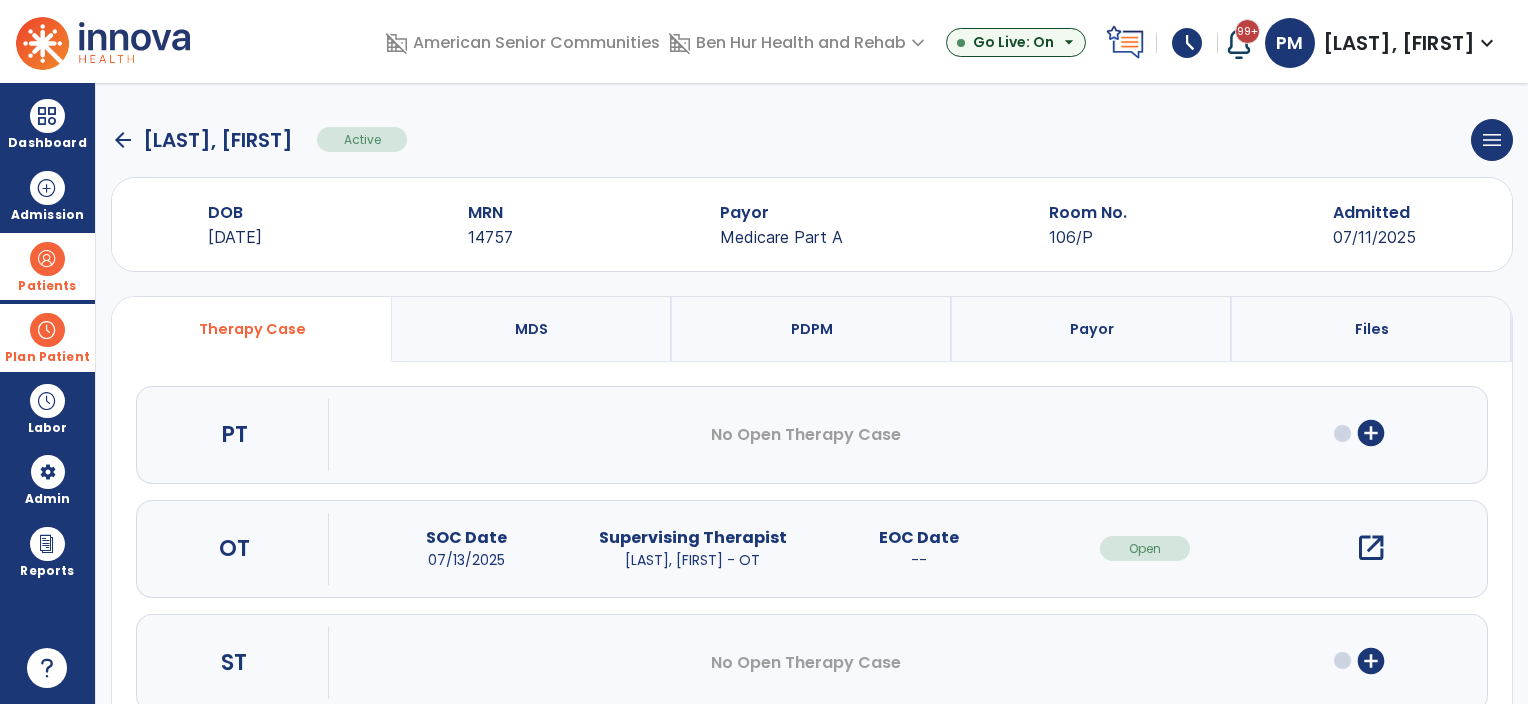 click on "add_circle" at bounding box center (1371, 433) 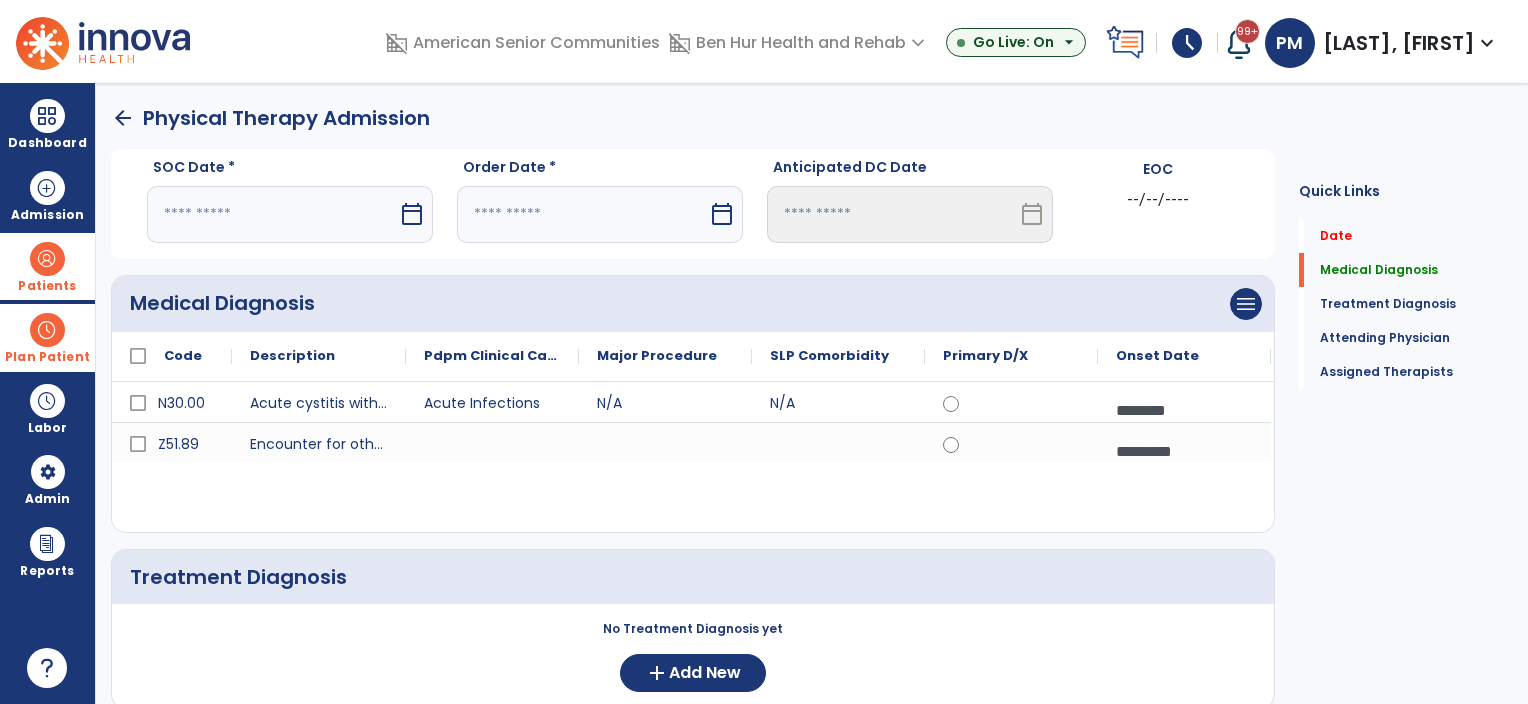 click on "calendar_today" at bounding box center [412, 214] 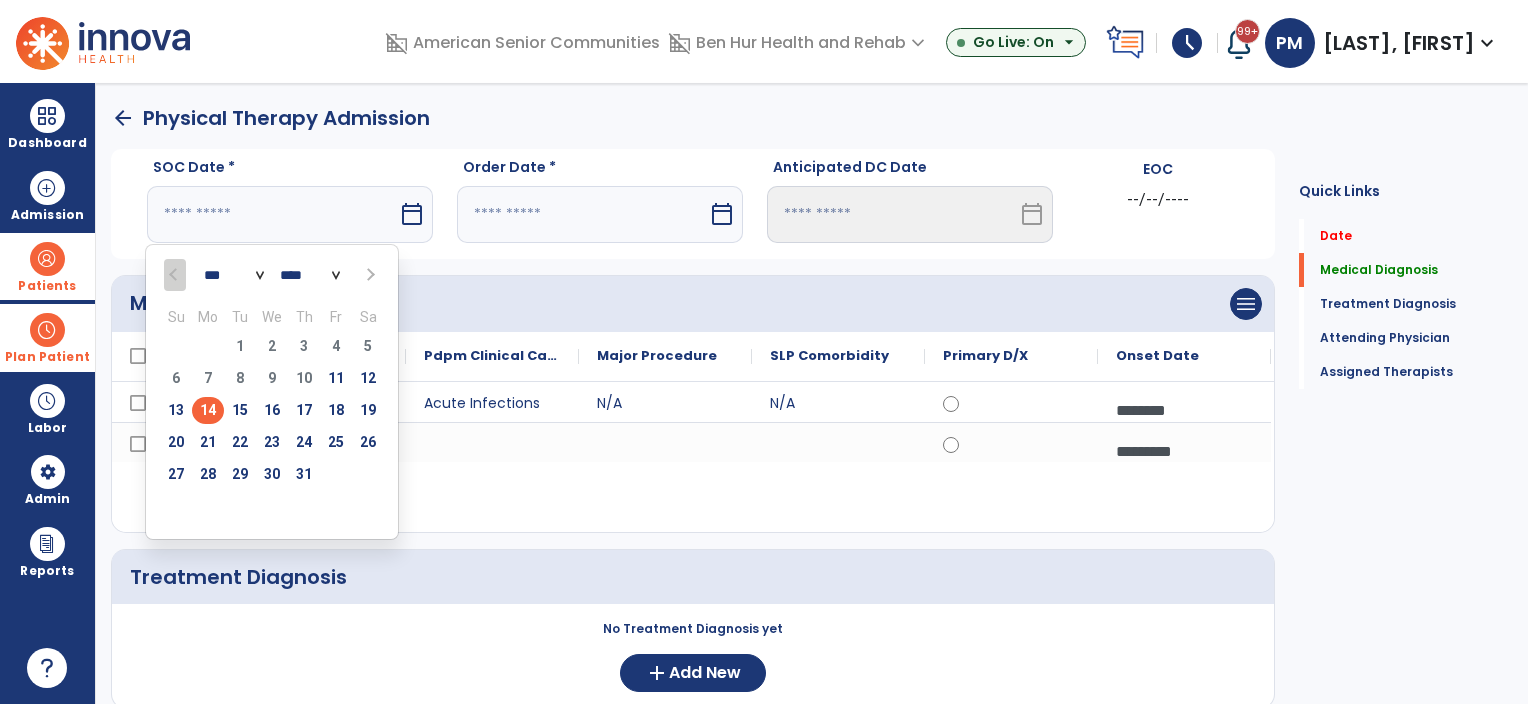 click on "14" at bounding box center [208, 410] 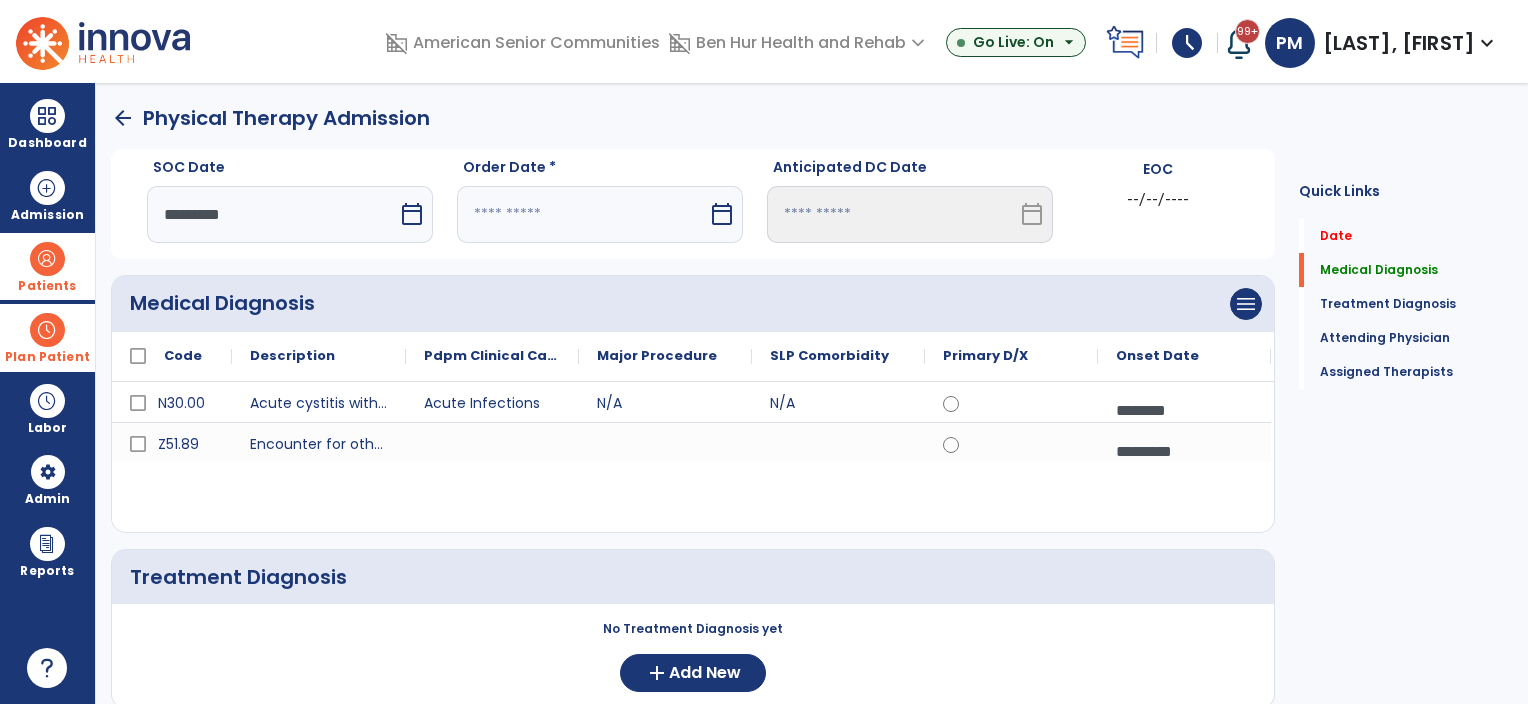 click on "calendar_today" at bounding box center [722, 214] 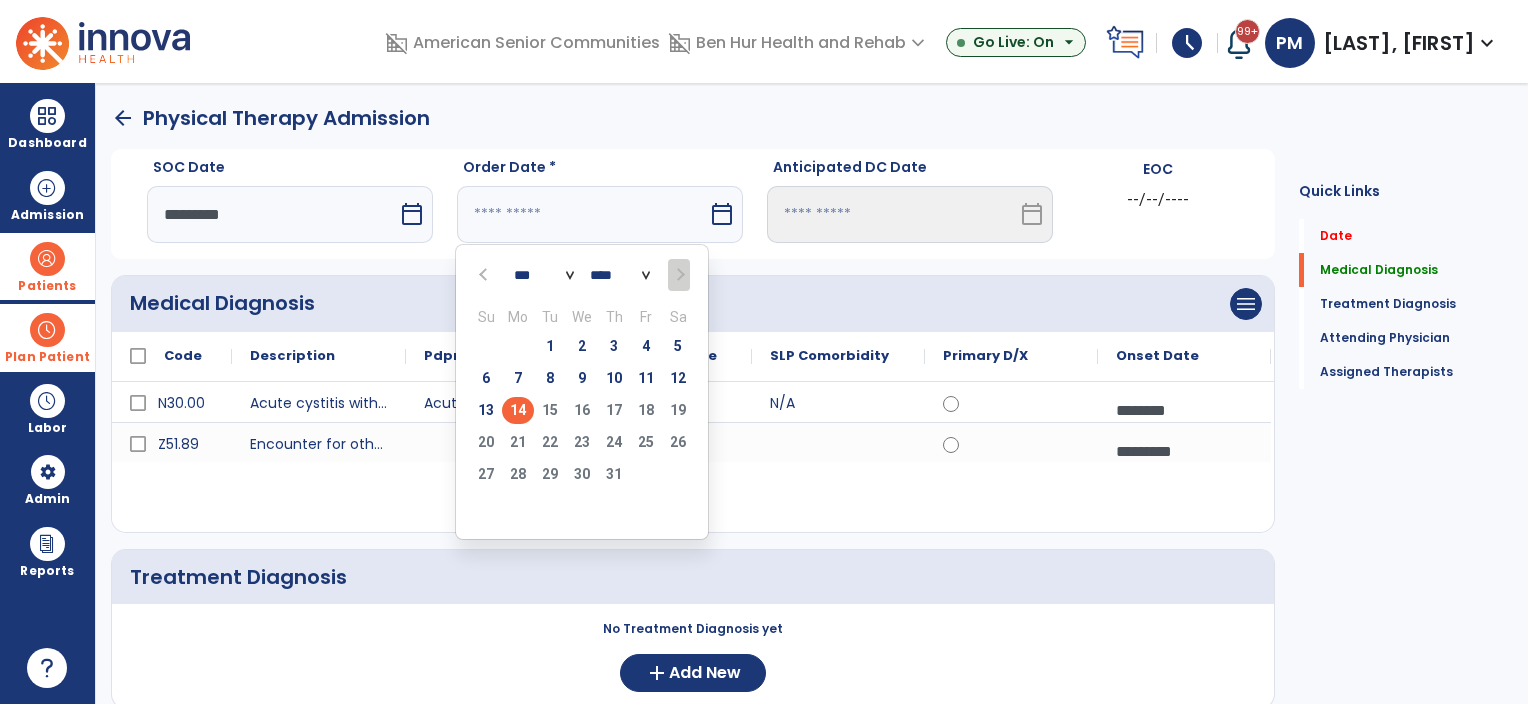 click on "14" at bounding box center [518, 410] 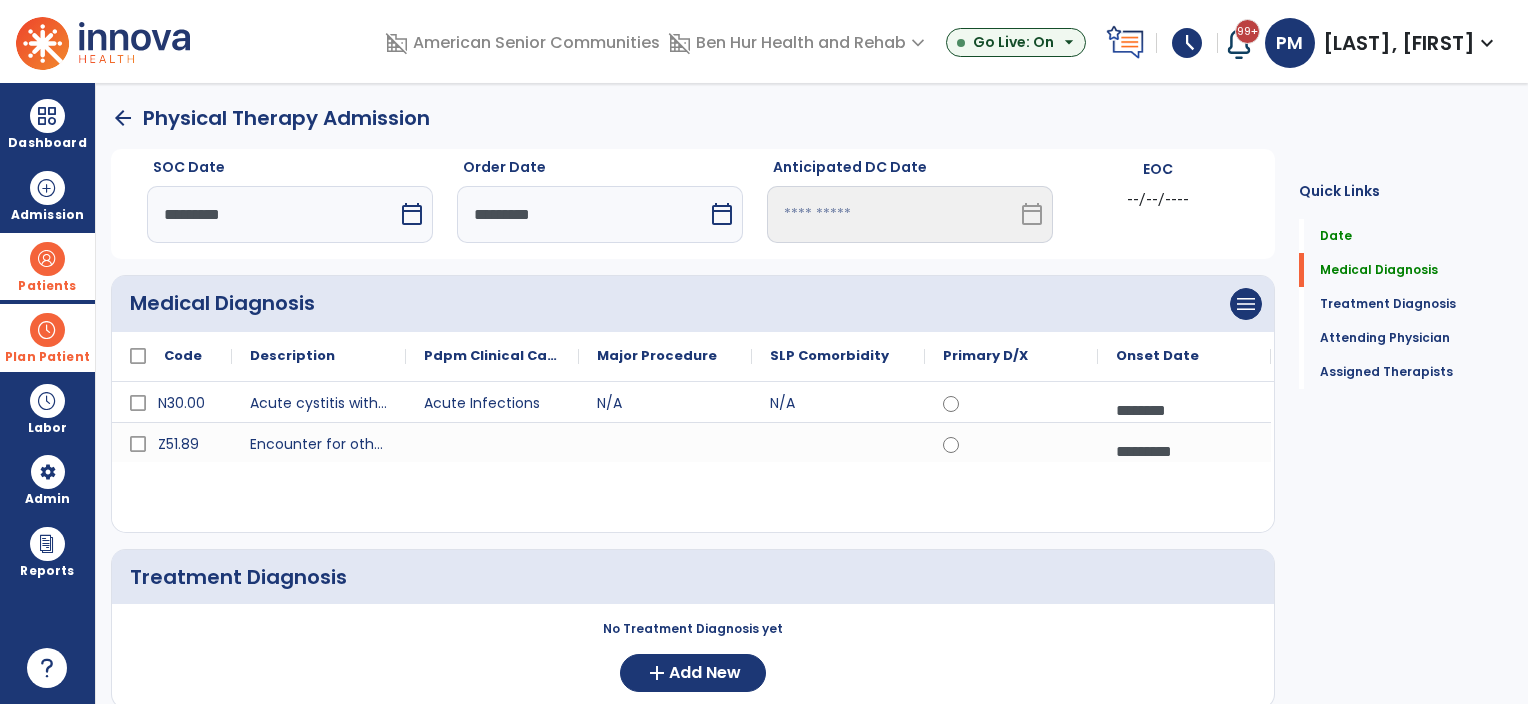 scroll, scrollTop: 200, scrollLeft: 0, axis: vertical 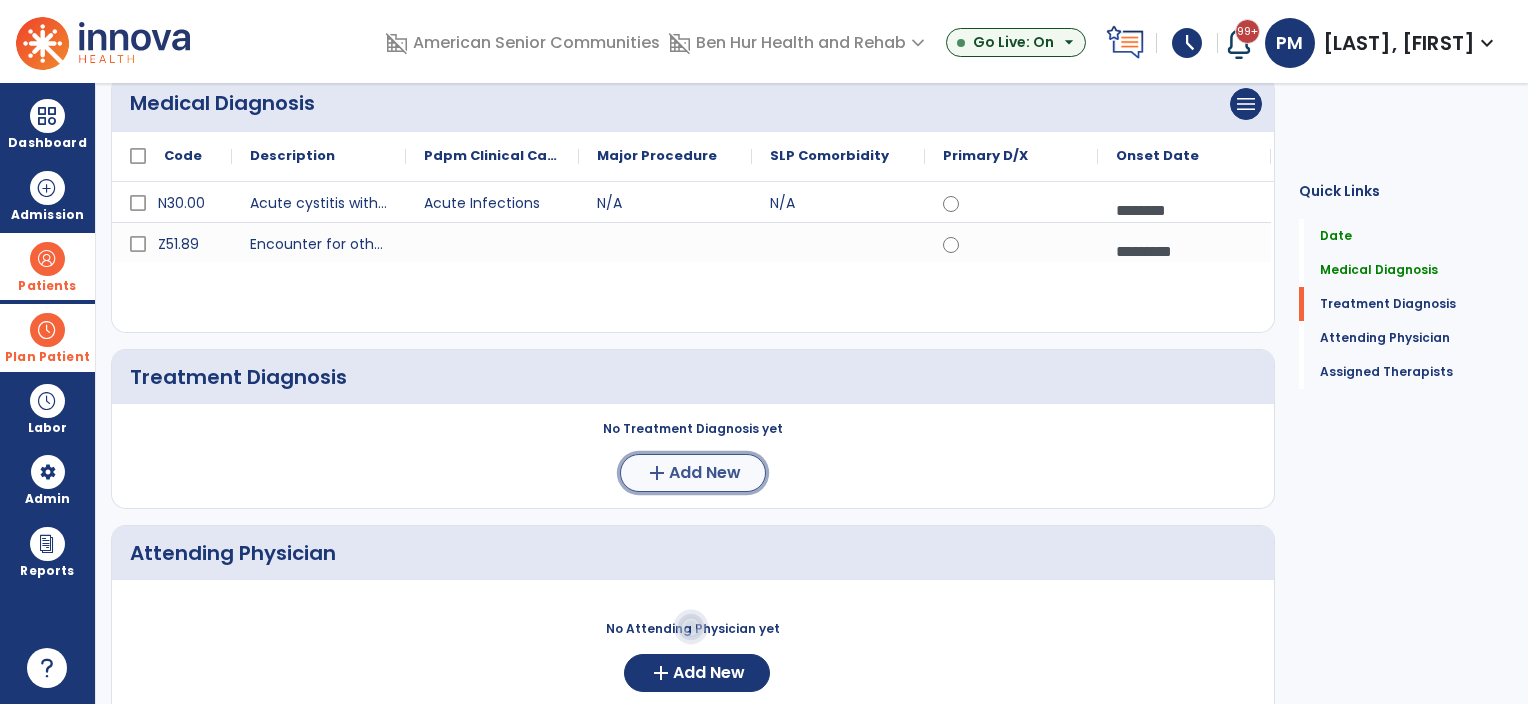 click on "Add New" 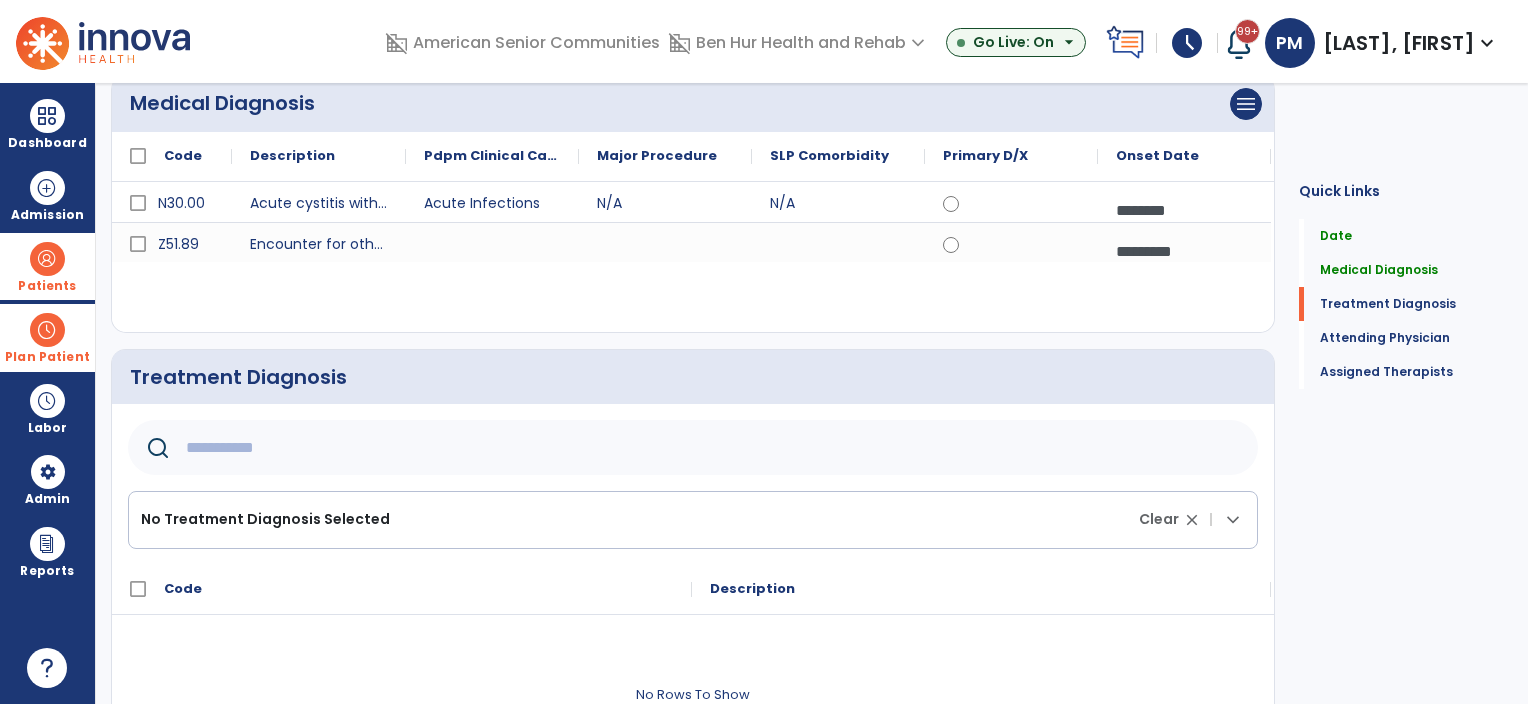 click 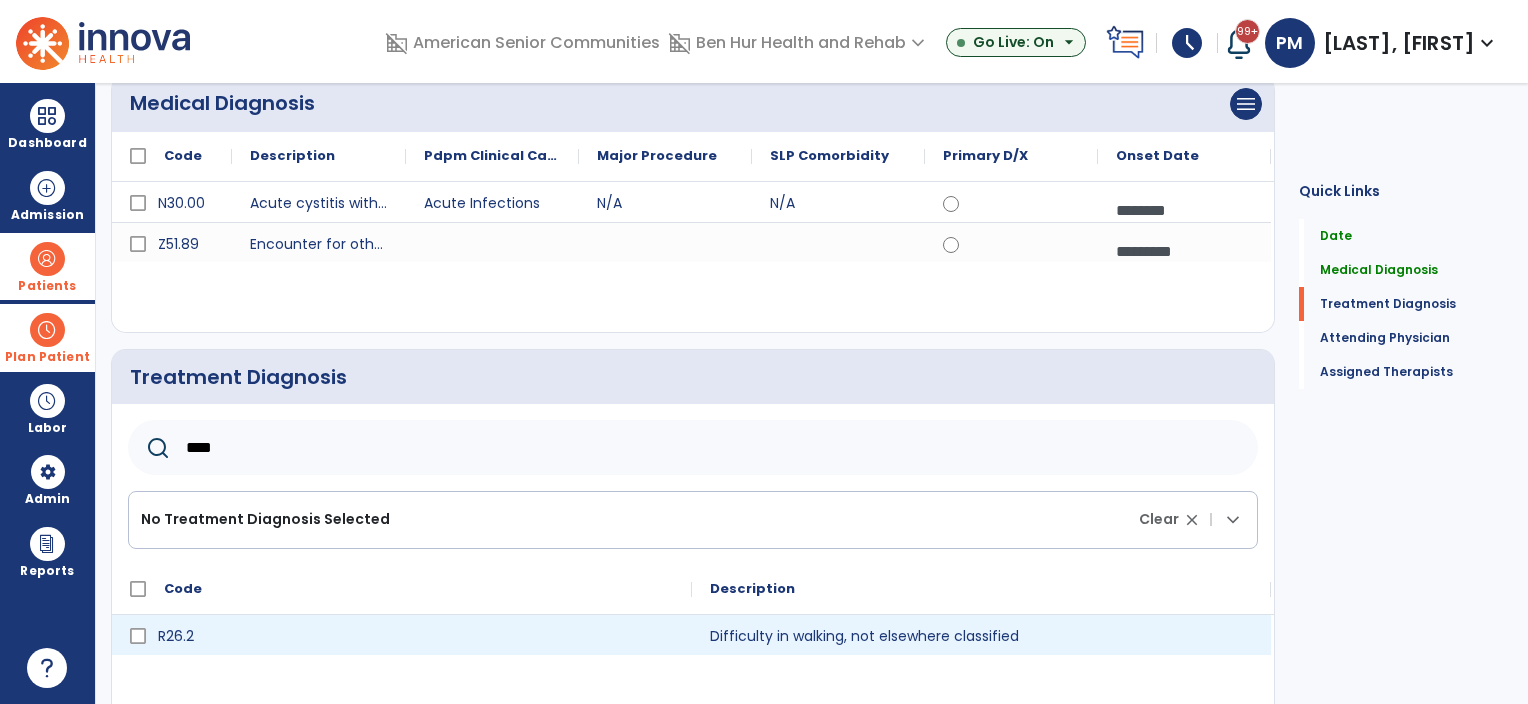 type on "****" 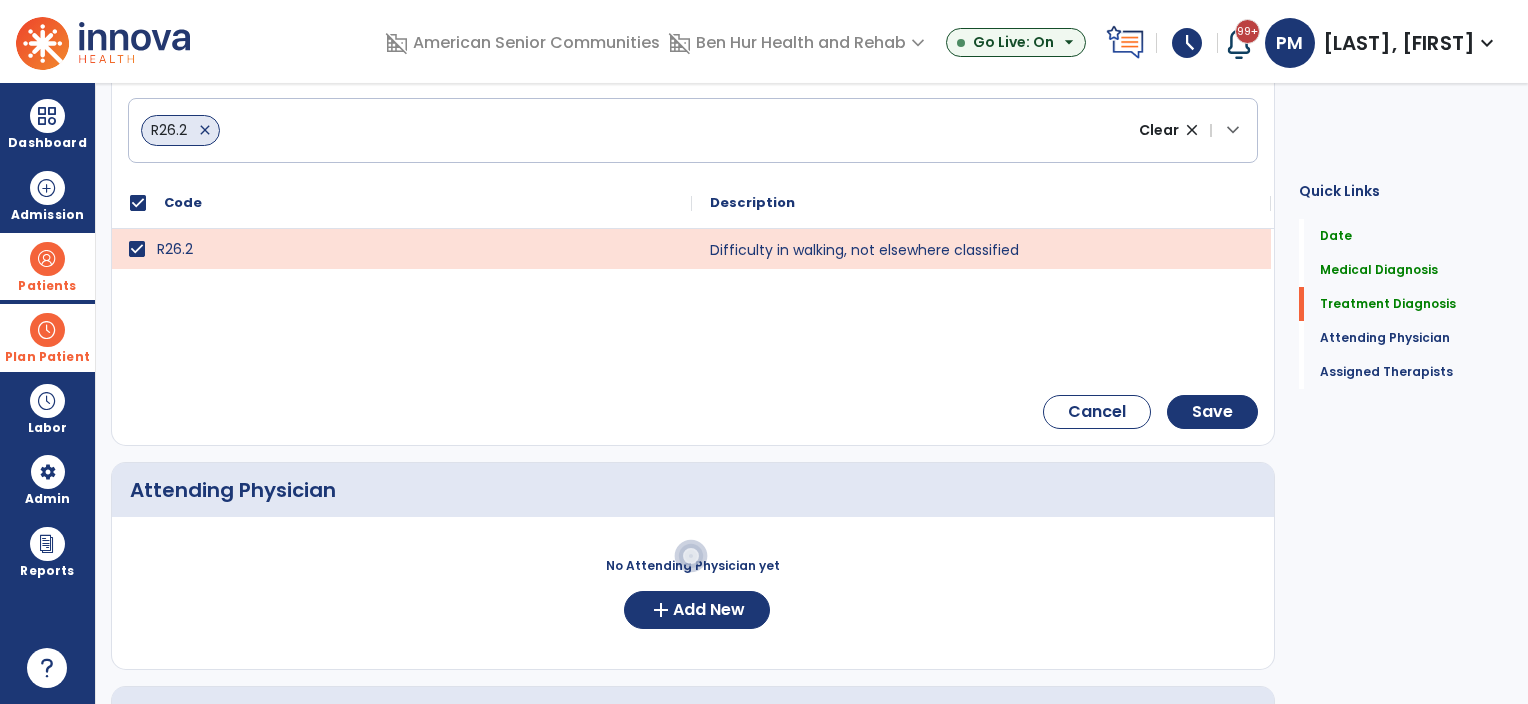 scroll, scrollTop: 600, scrollLeft: 0, axis: vertical 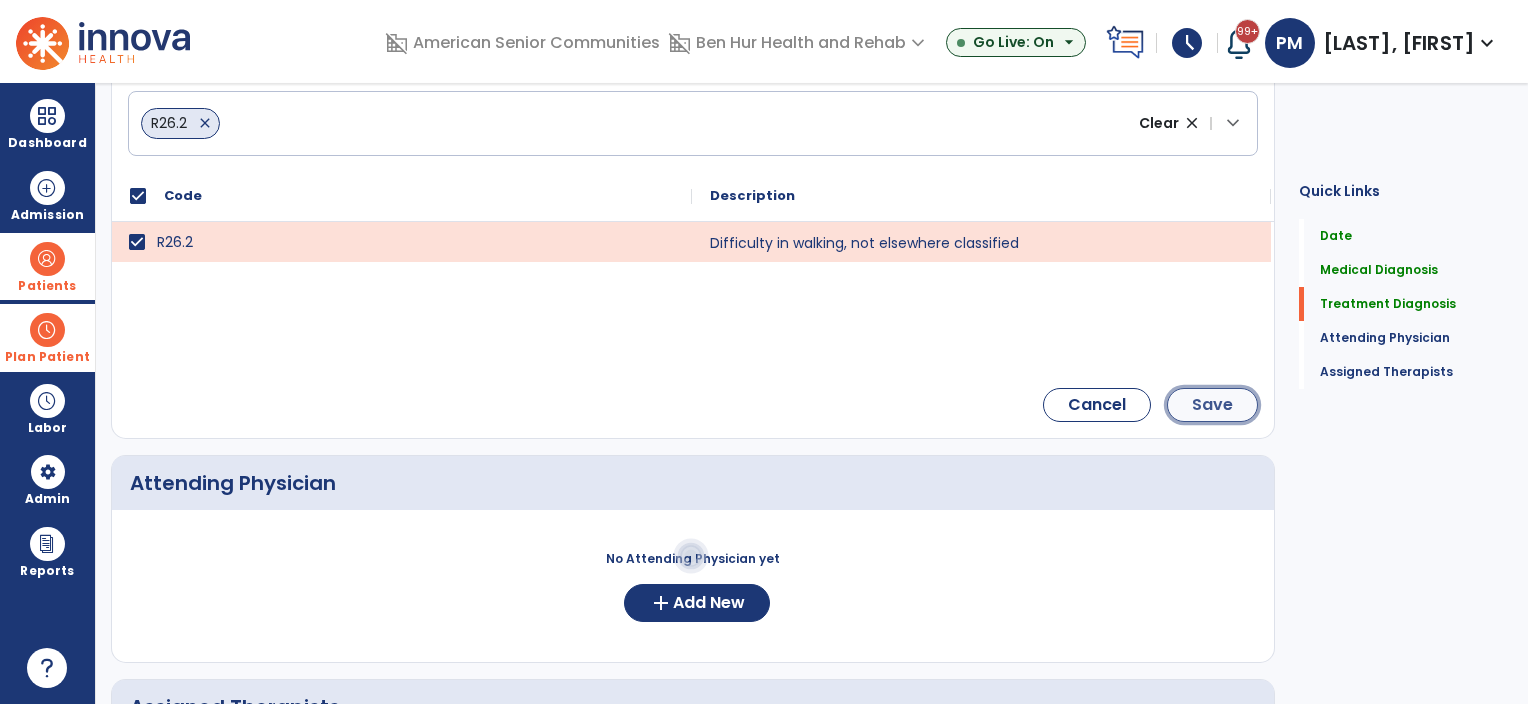 click on "Save" 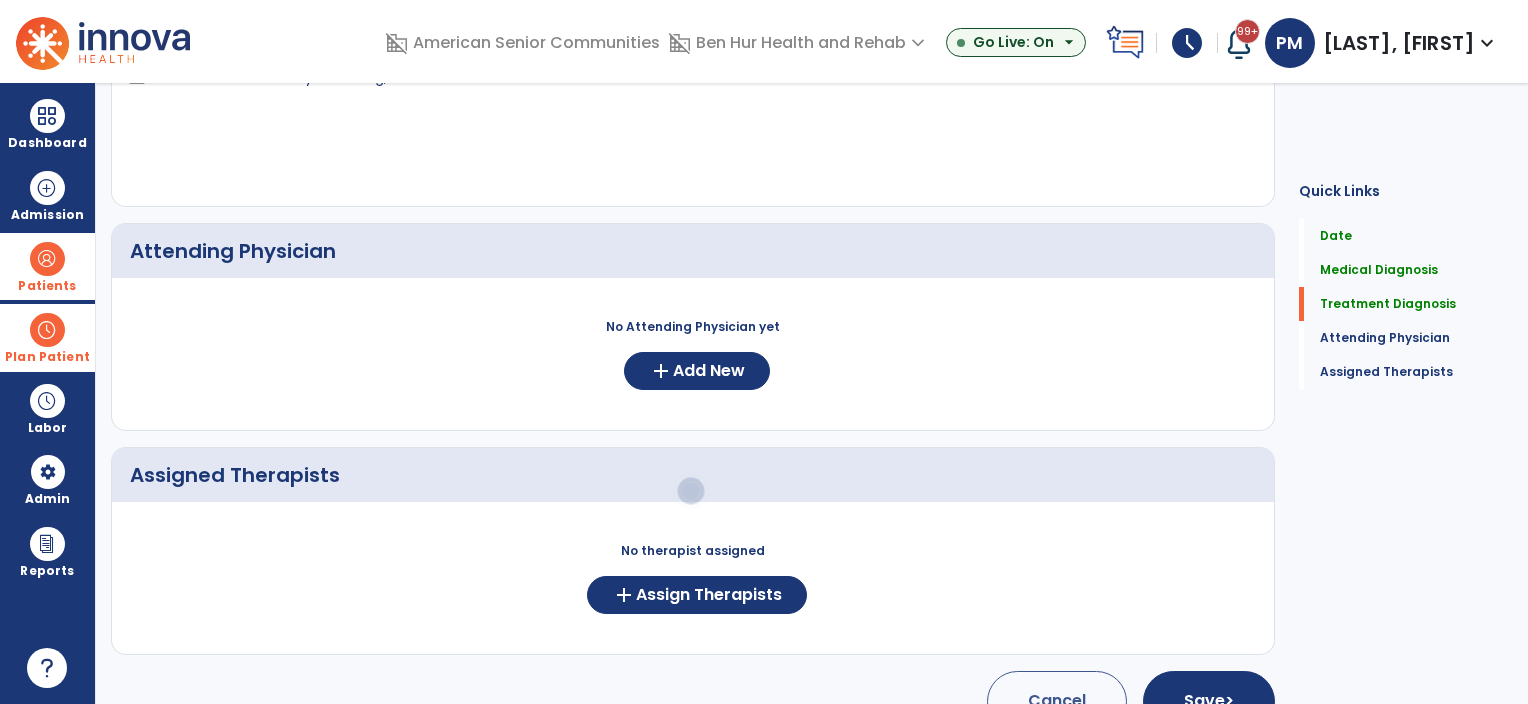 scroll, scrollTop: 434, scrollLeft: 0, axis: vertical 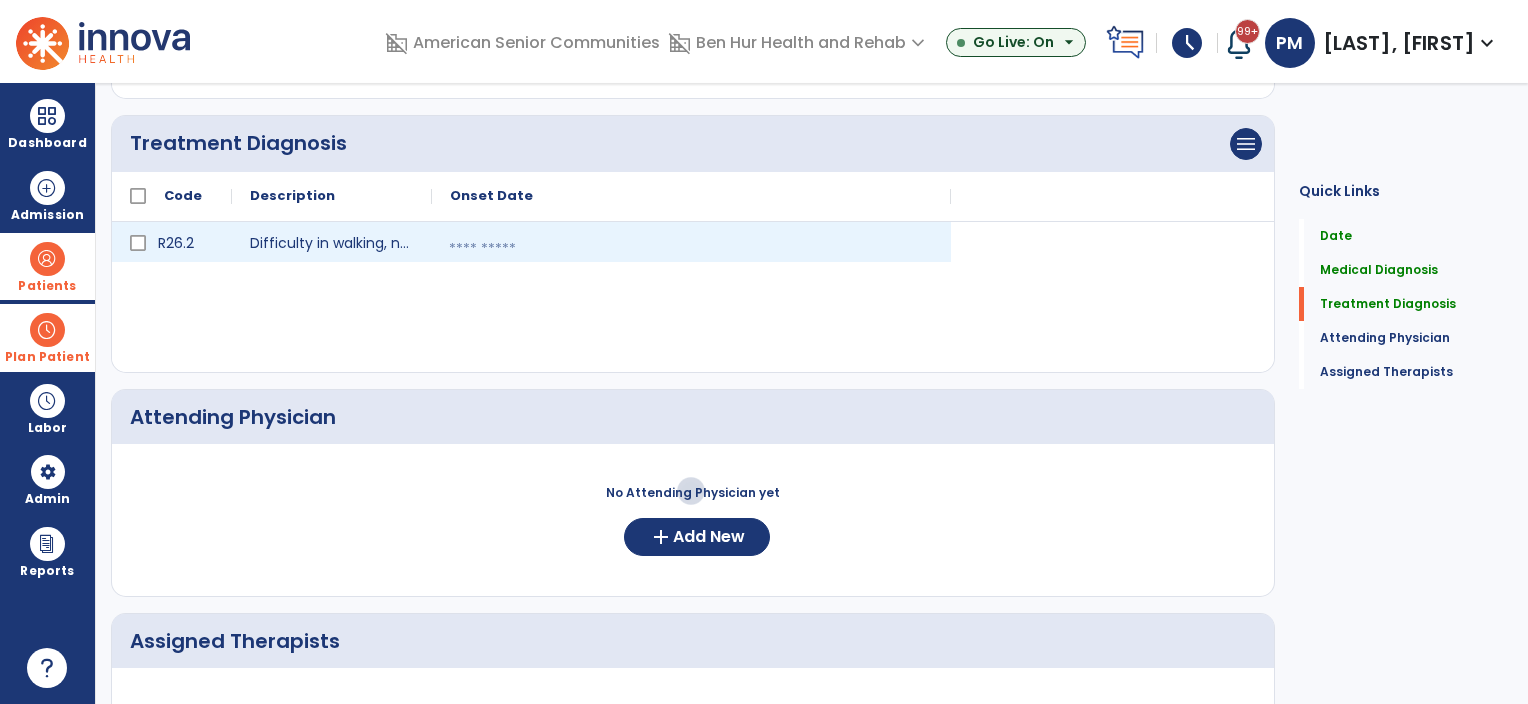 click at bounding box center (691, 249) 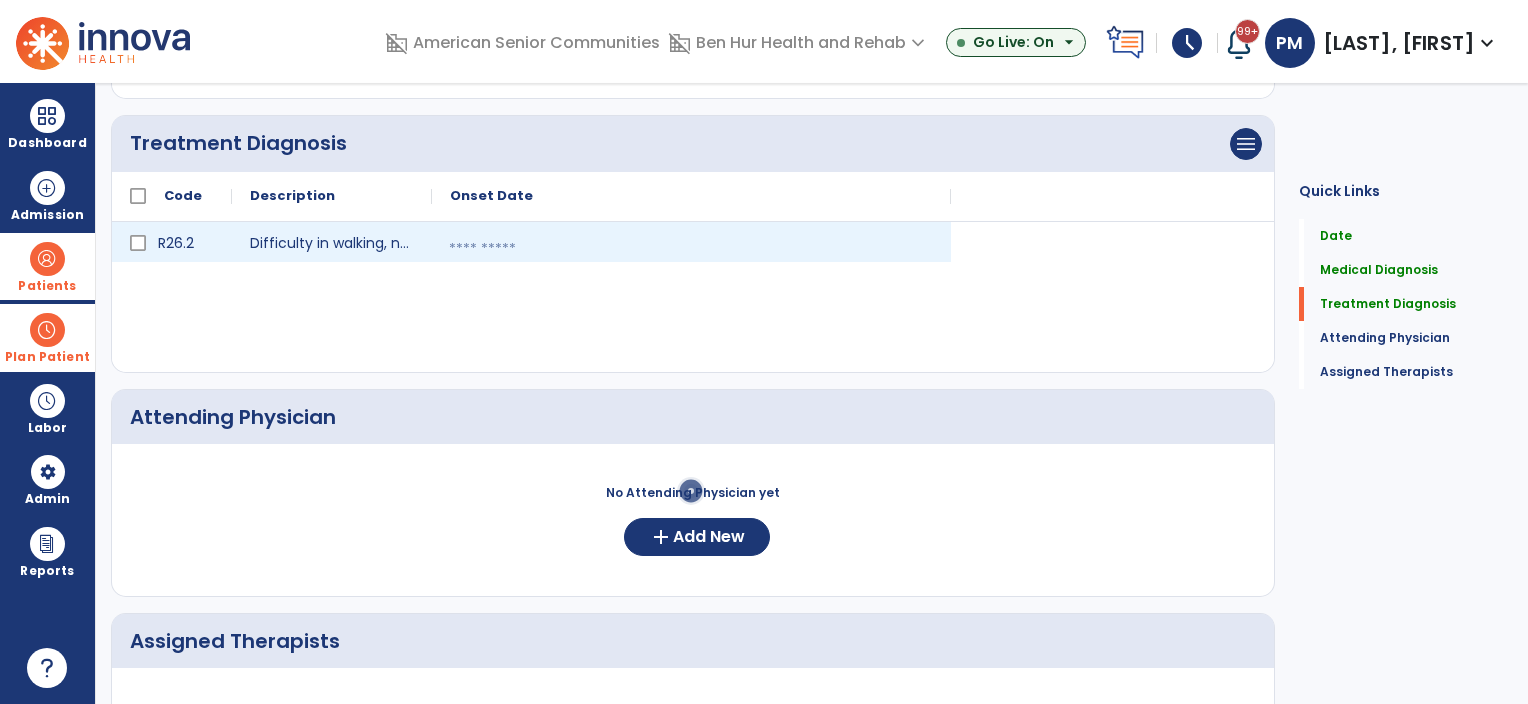 select on "*" 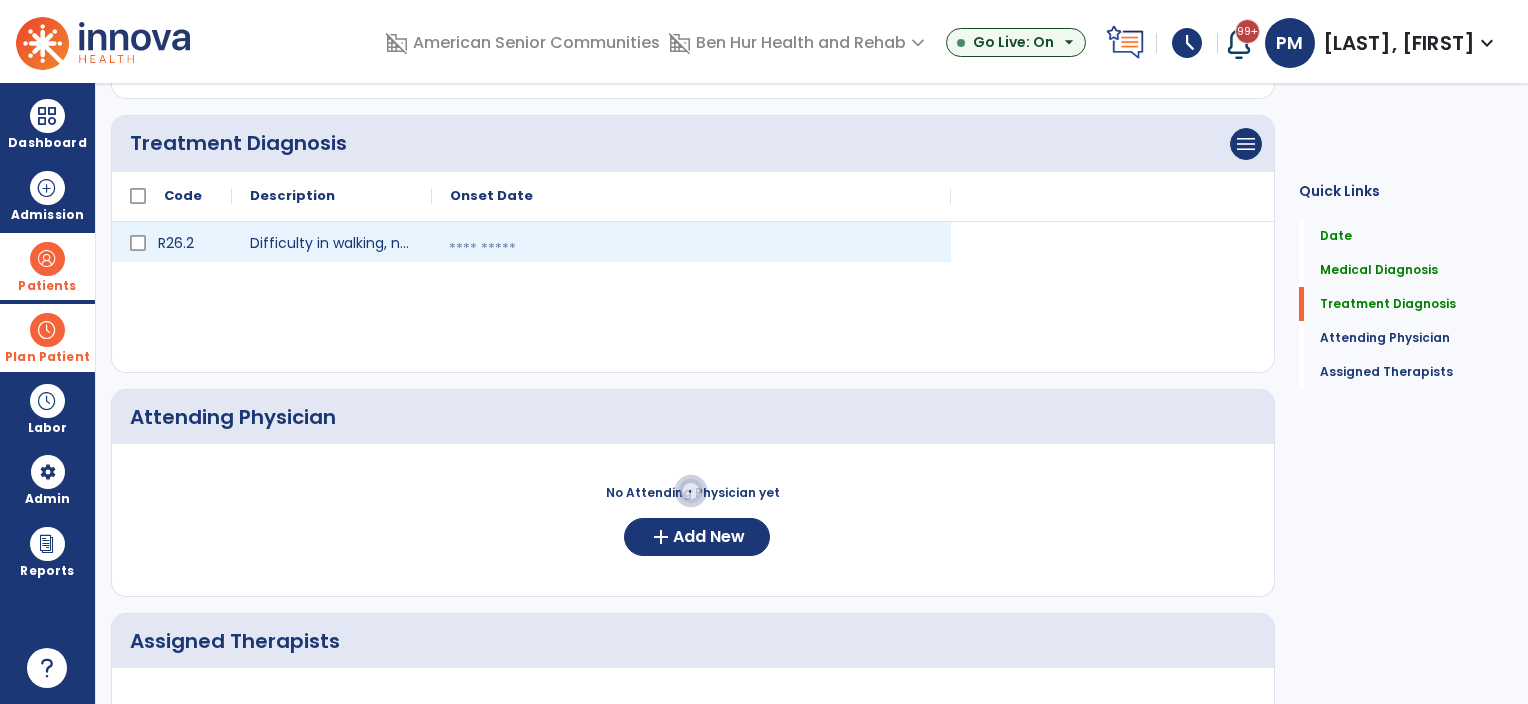 select on "****" 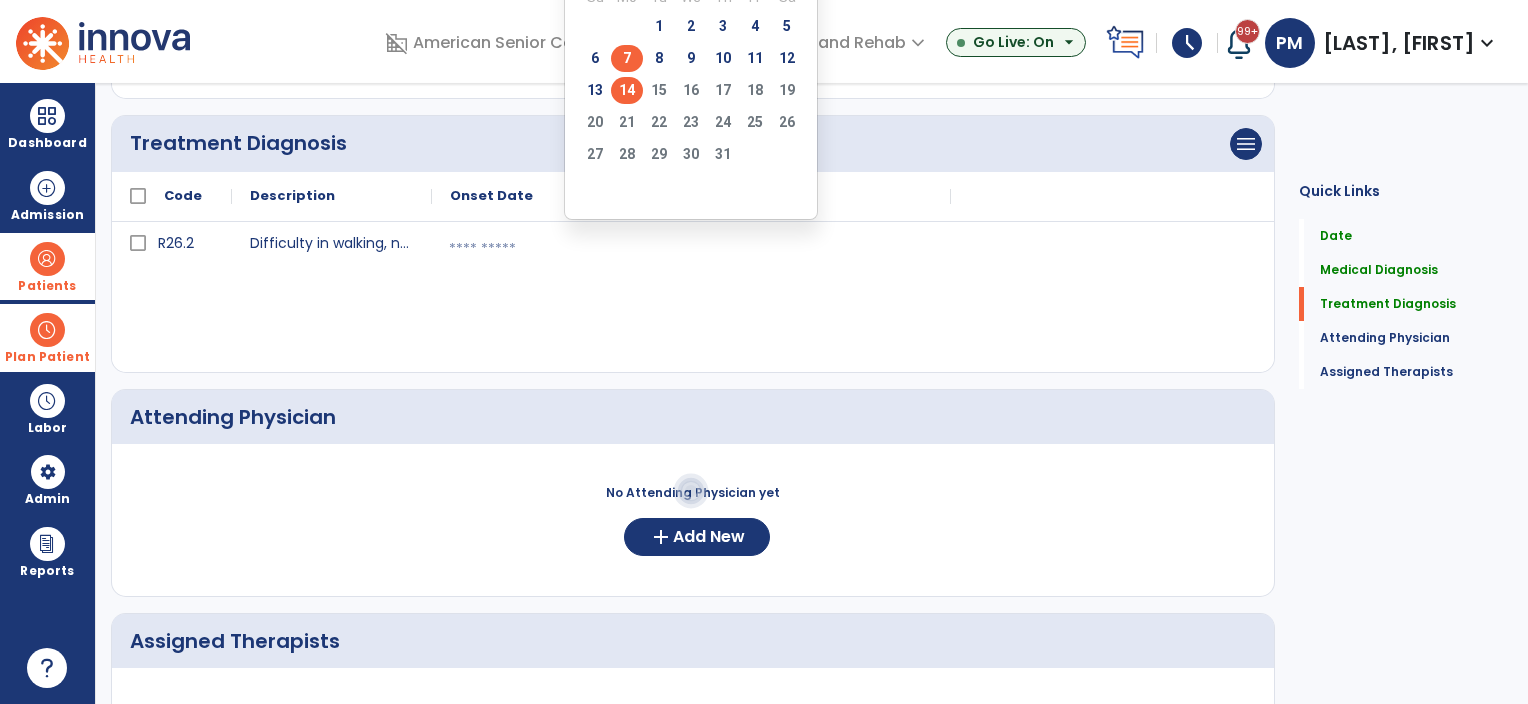 click on "7" 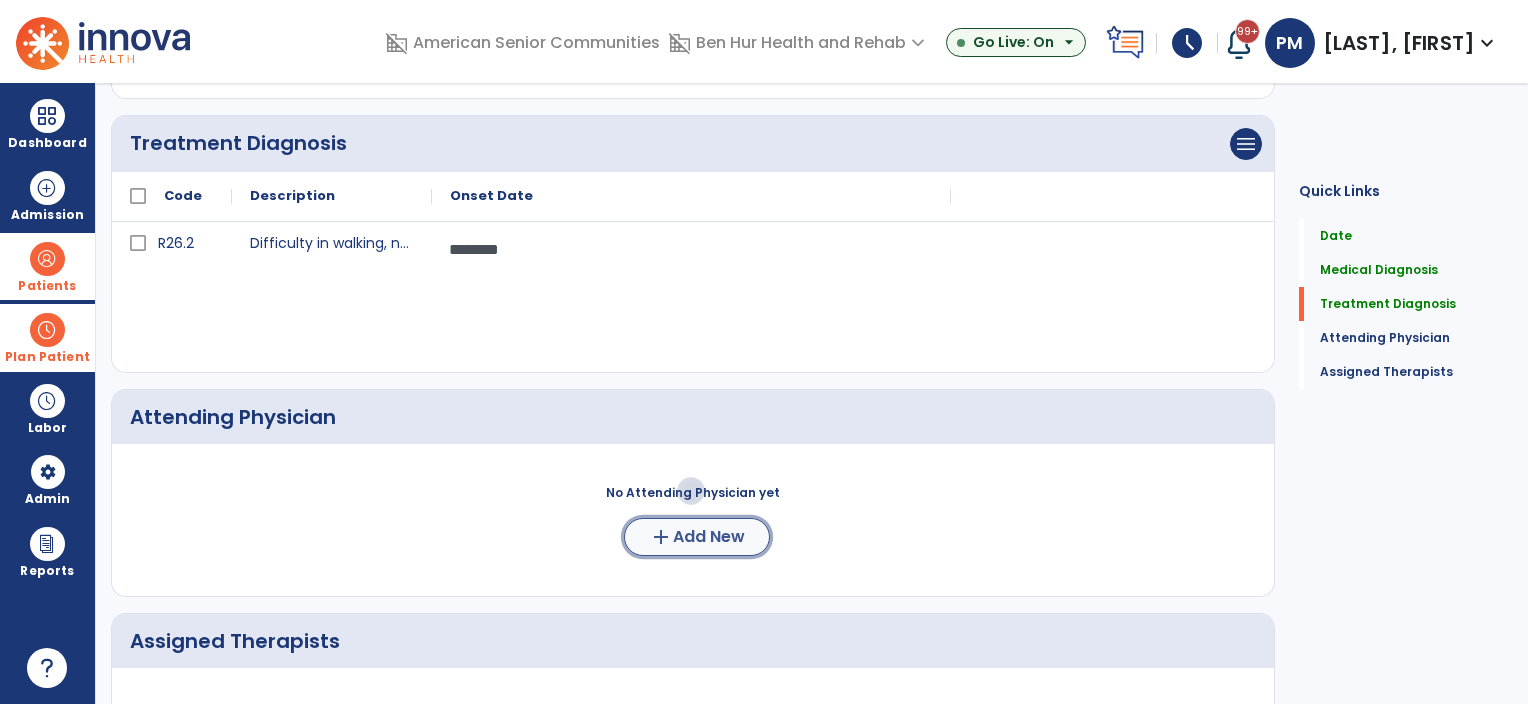 click on "add  Add New" 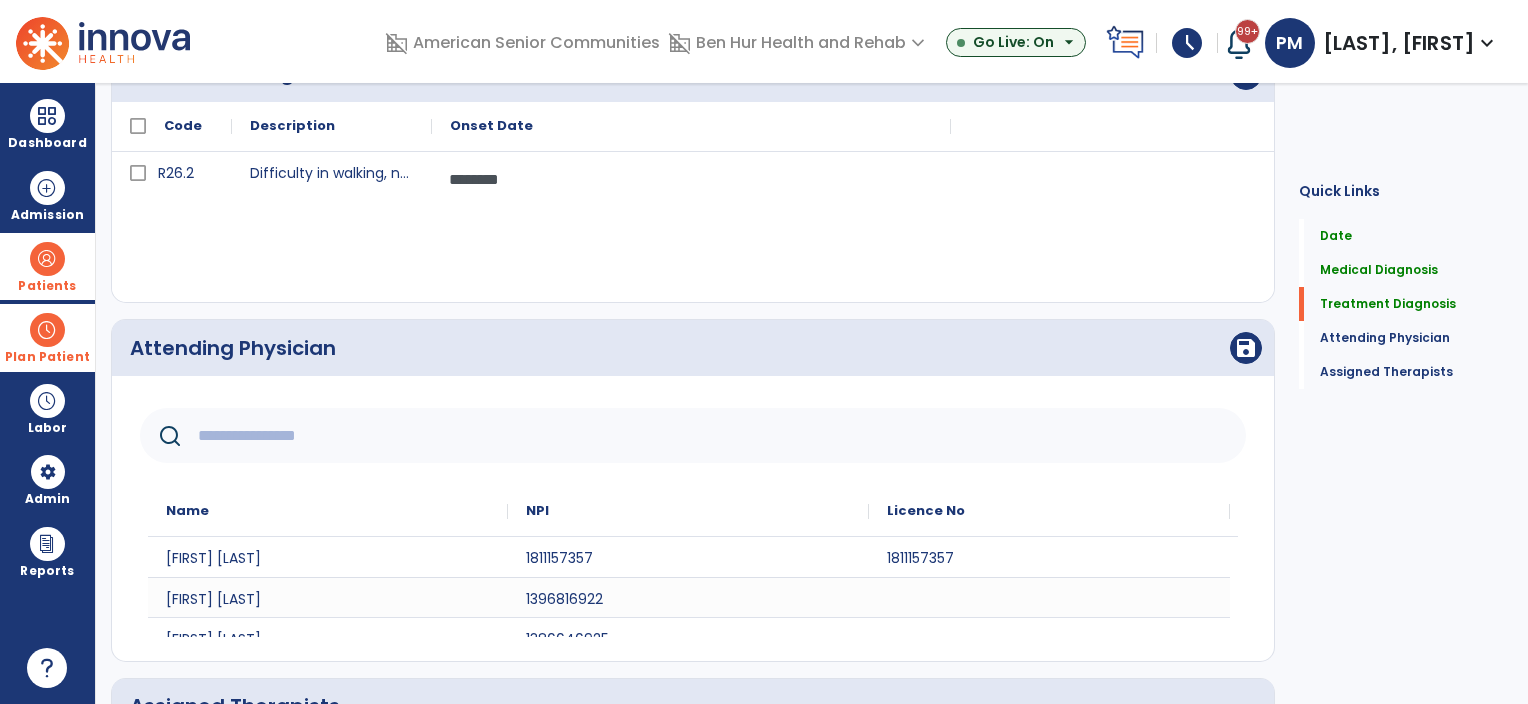 scroll, scrollTop: 534, scrollLeft: 0, axis: vertical 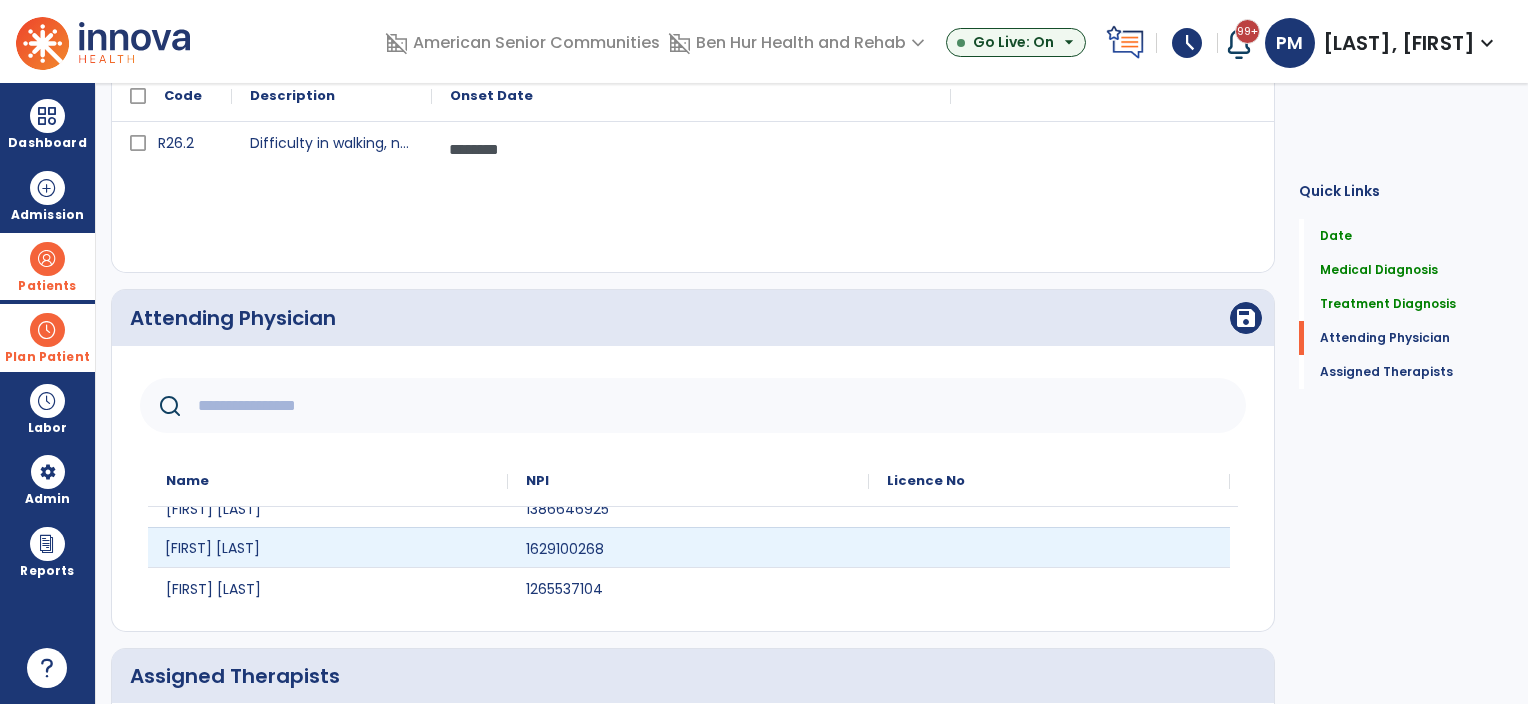 click on "[FIRST] [LAST]" 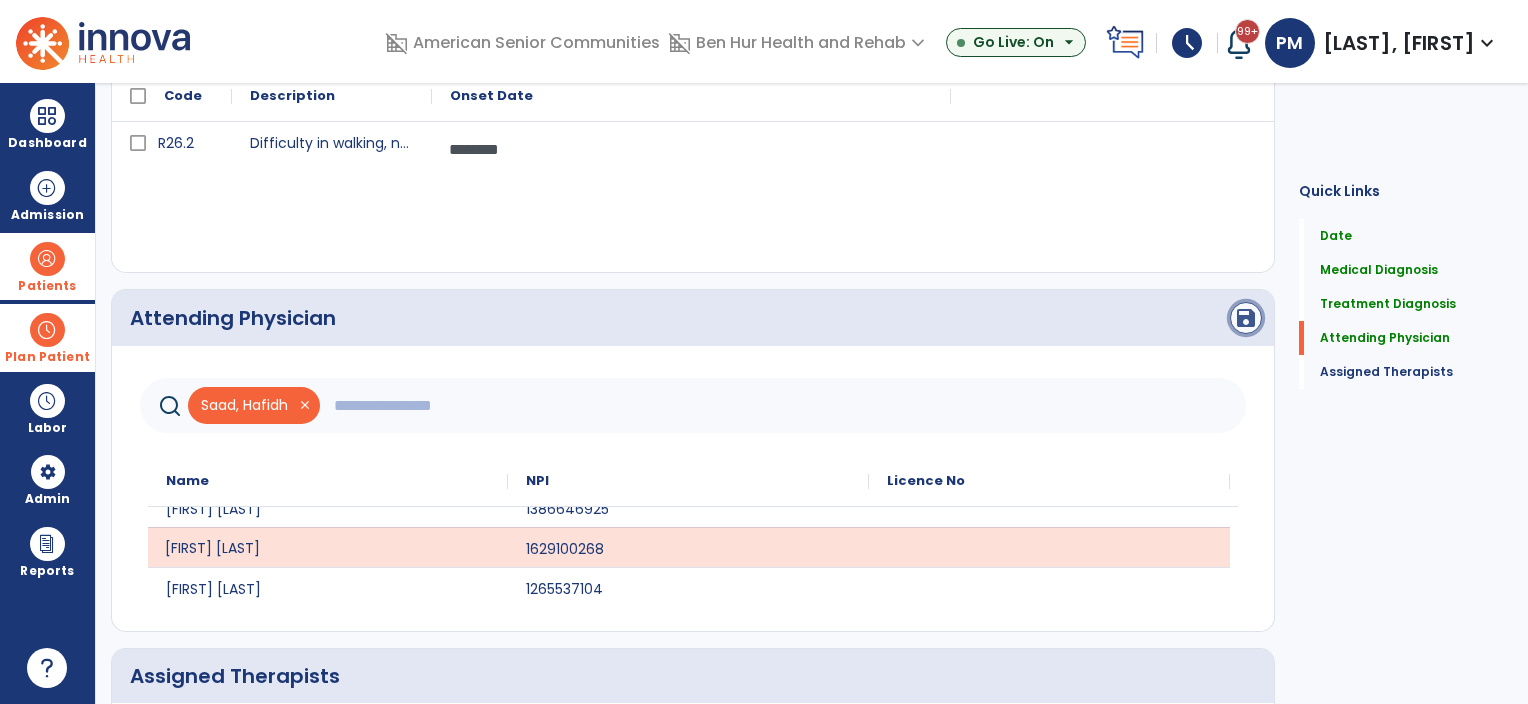 click on "save" 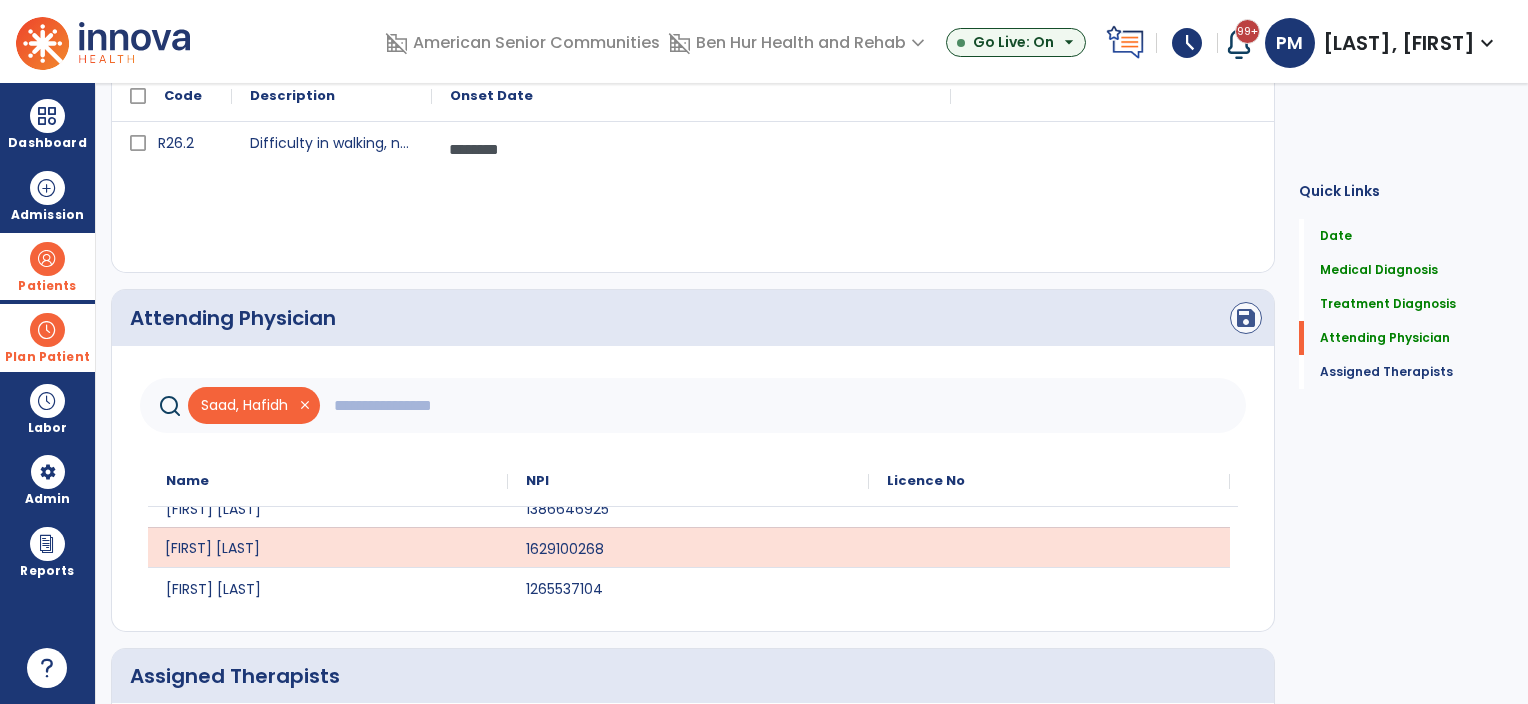 scroll, scrollTop: 0, scrollLeft: 0, axis: both 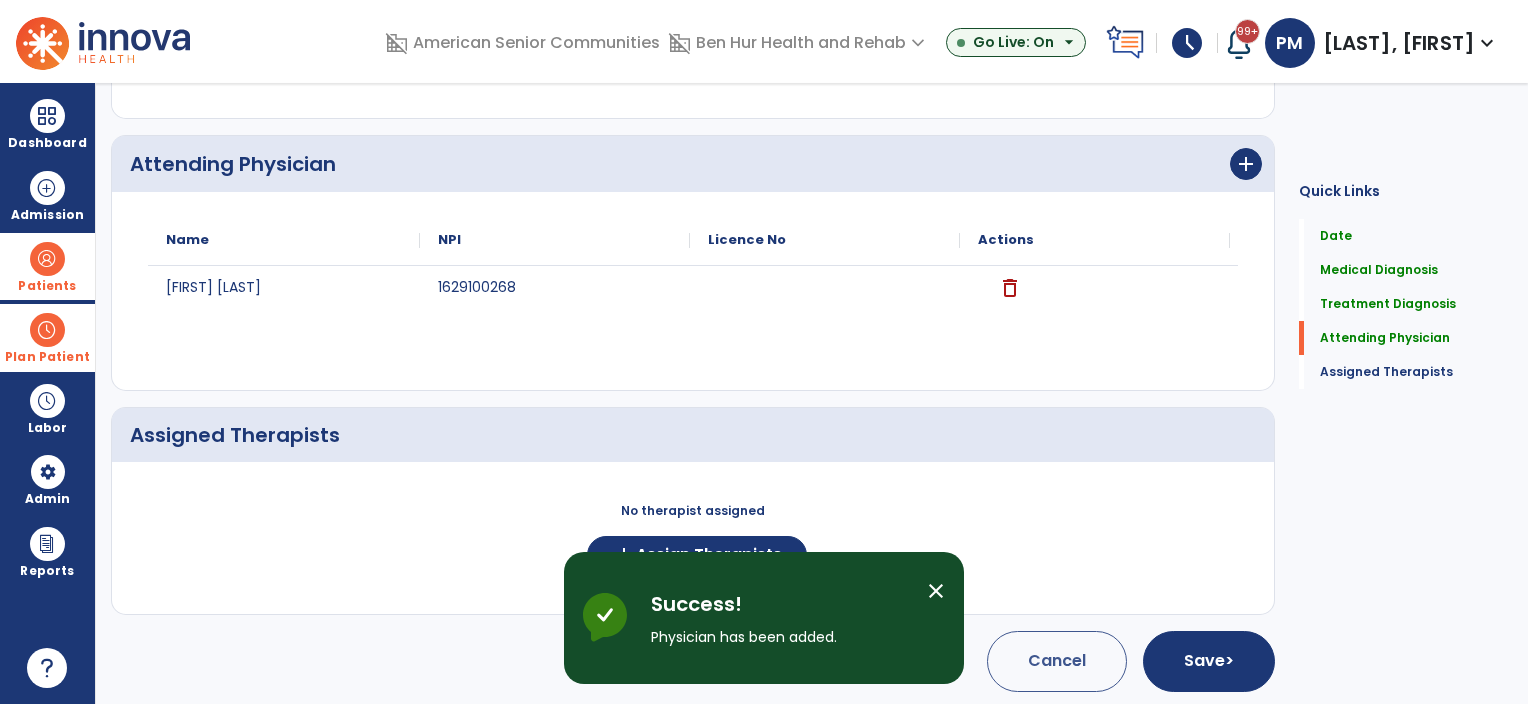 click on "close" at bounding box center (936, 591) 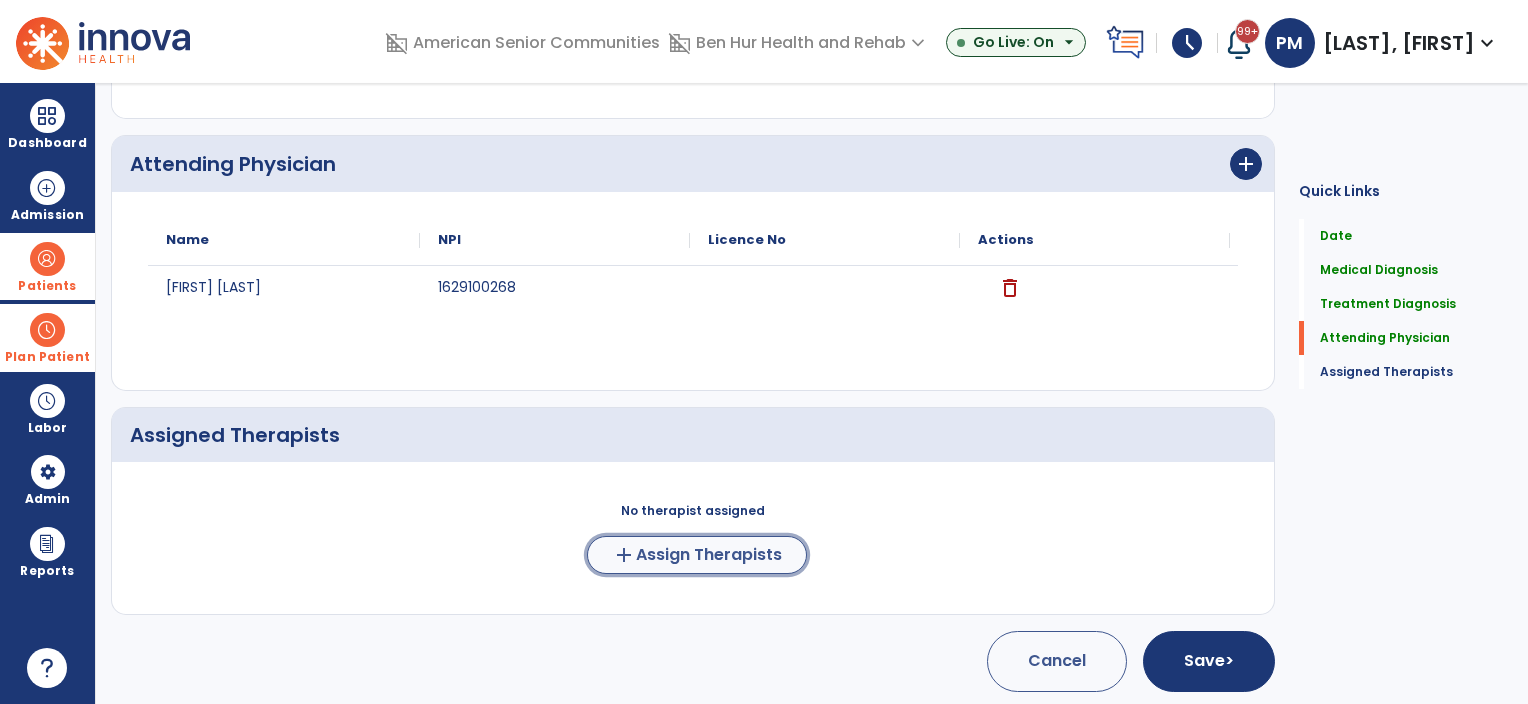 click on "add  Assign Therapists" 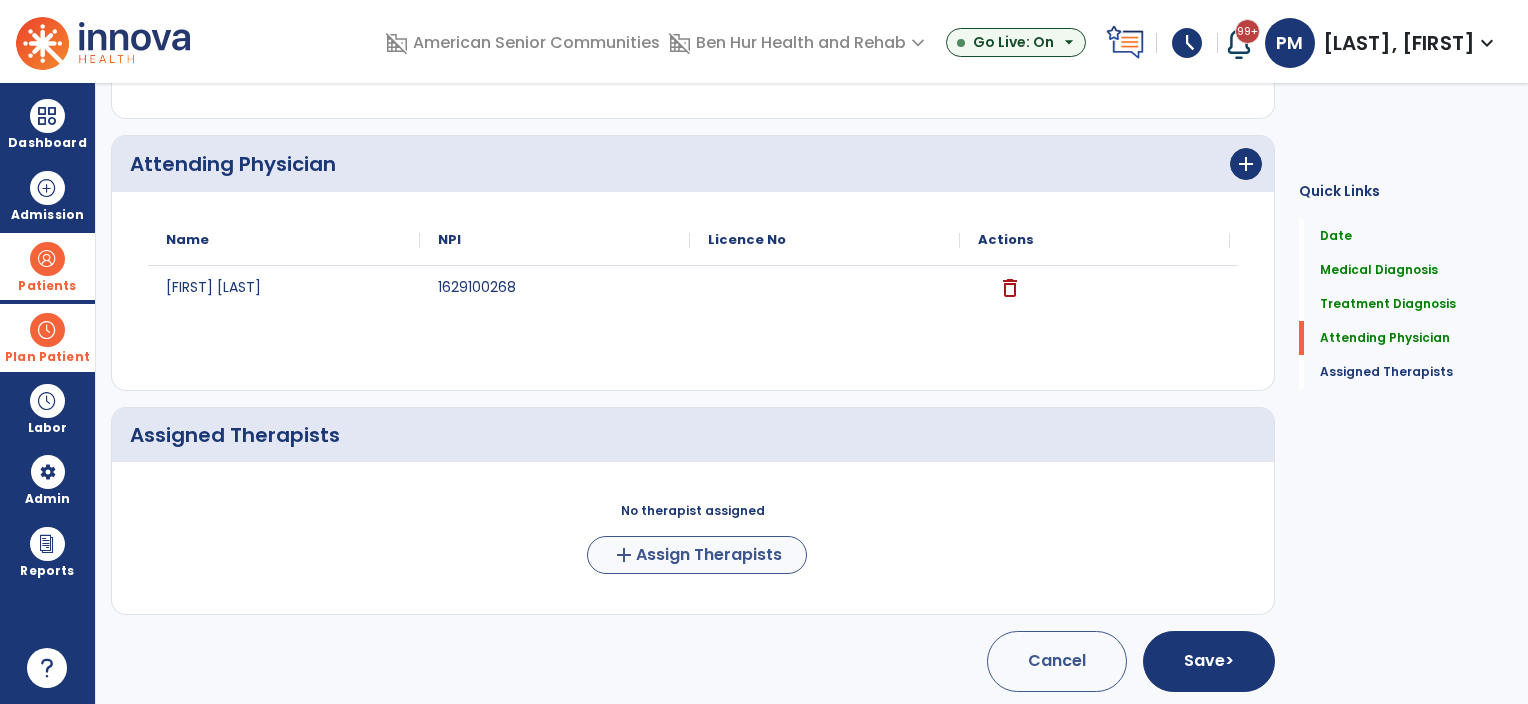 scroll, scrollTop: 685, scrollLeft: 0, axis: vertical 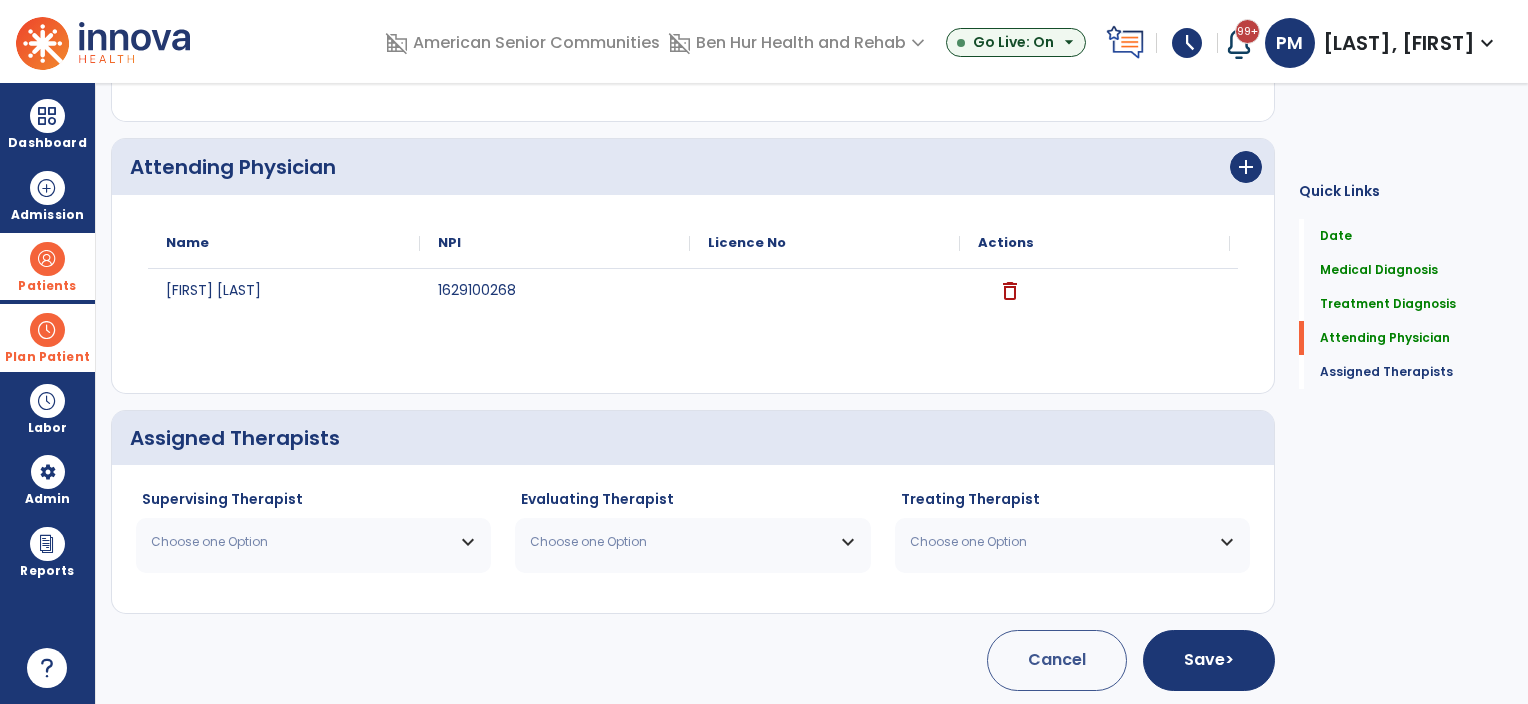 click on "Choose one Option" at bounding box center (301, 542) 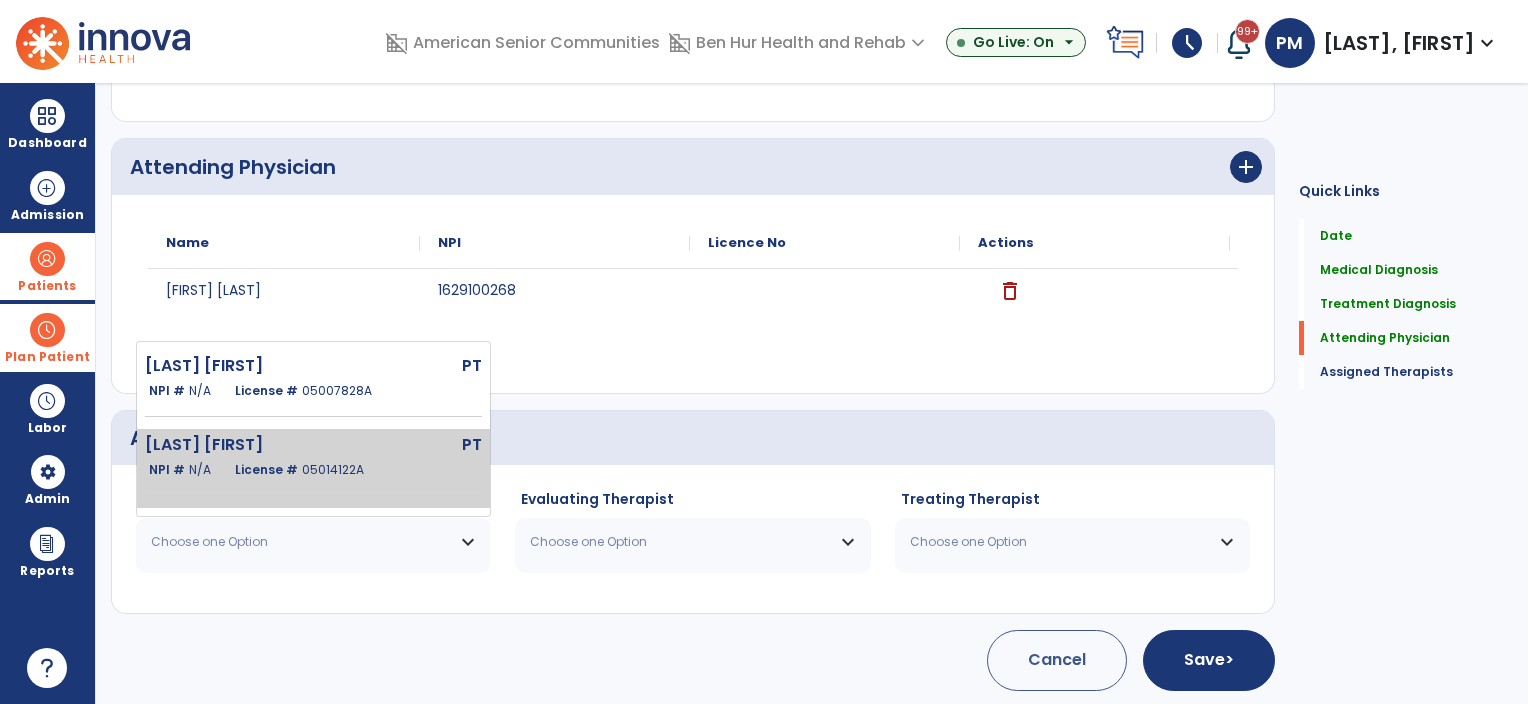 click on "[LAST] [FIRST]" 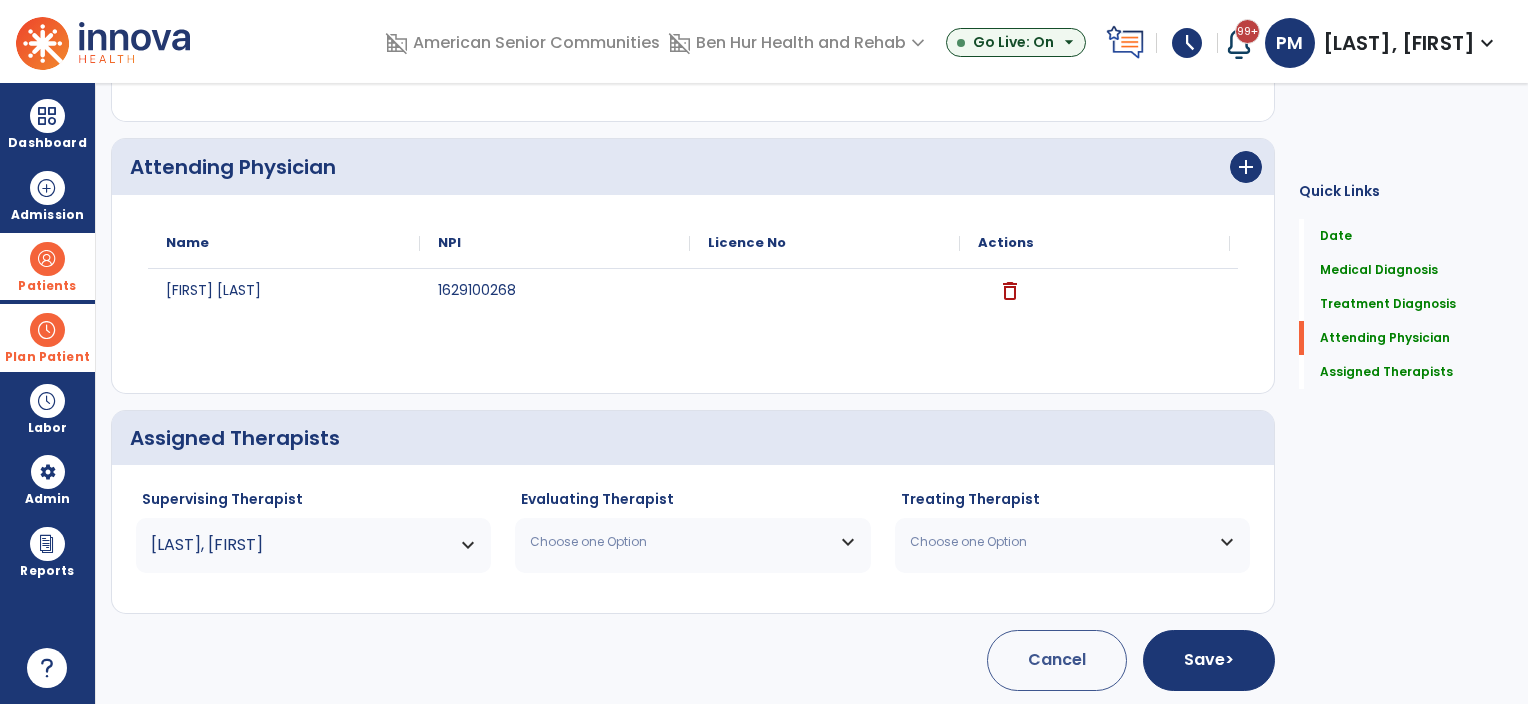 click on "Choose one Option" at bounding box center [680, 542] 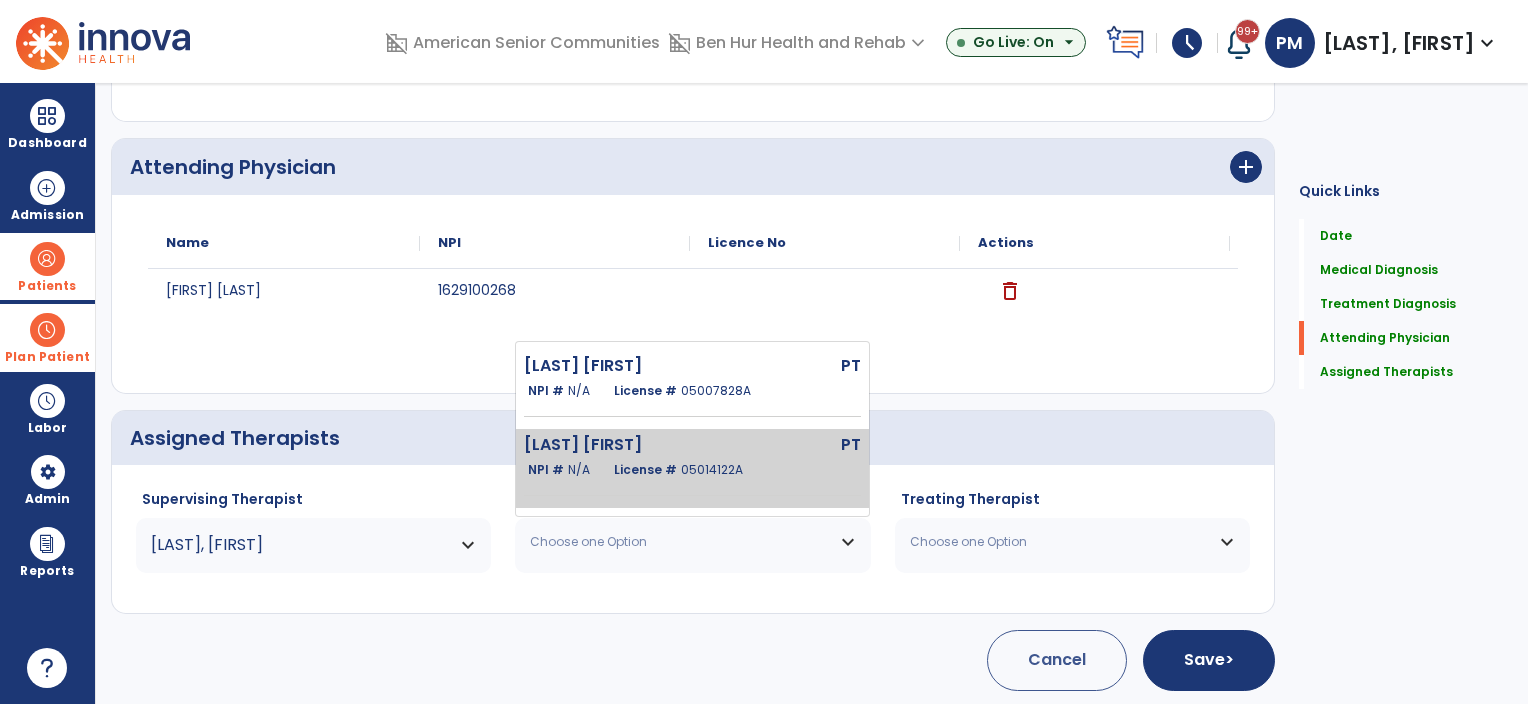 click on "[LAST], [FIRST] - PT NPI # N/A License # [NUMBER]" 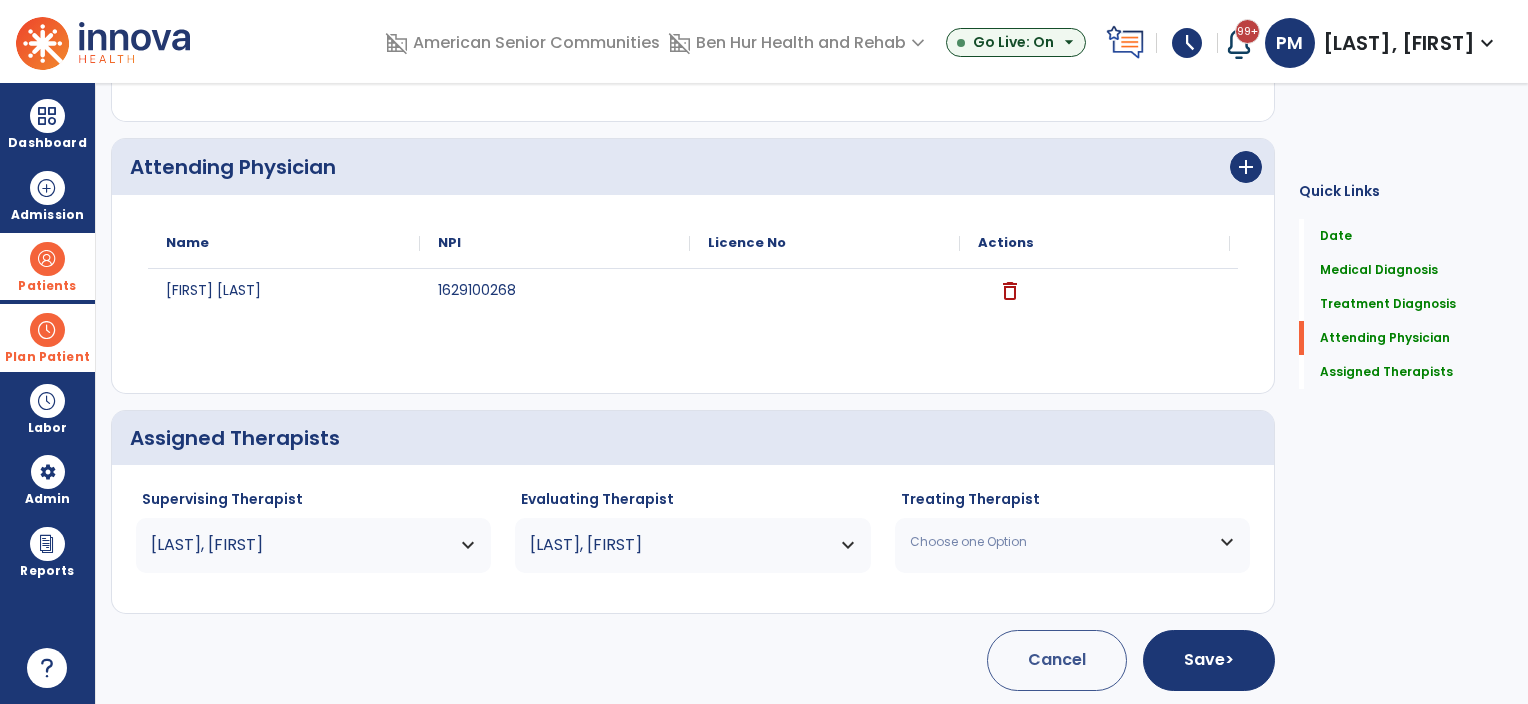 click on "Choose one Option" at bounding box center (1060, 542) 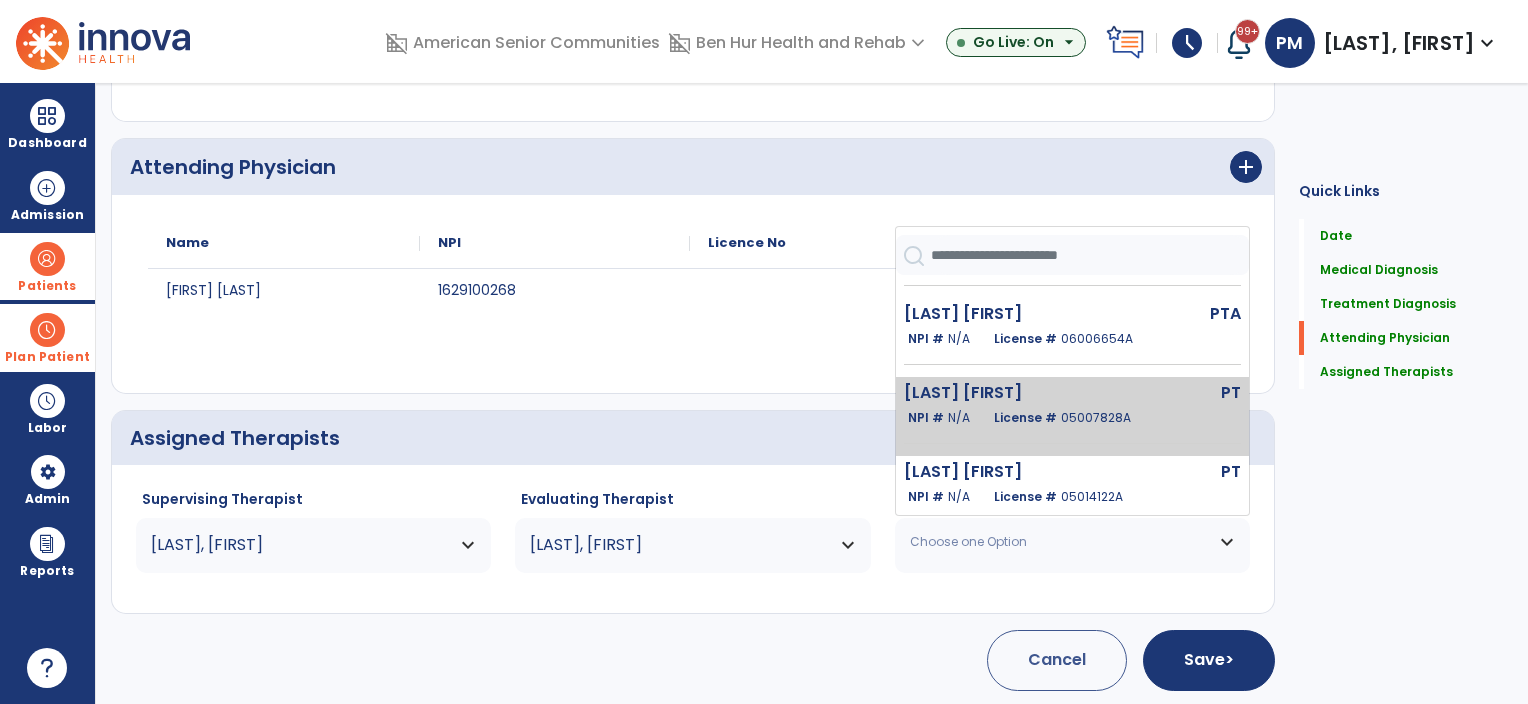 scroll, scrollTop: 91, scrollLeft: 0, axis: vertical 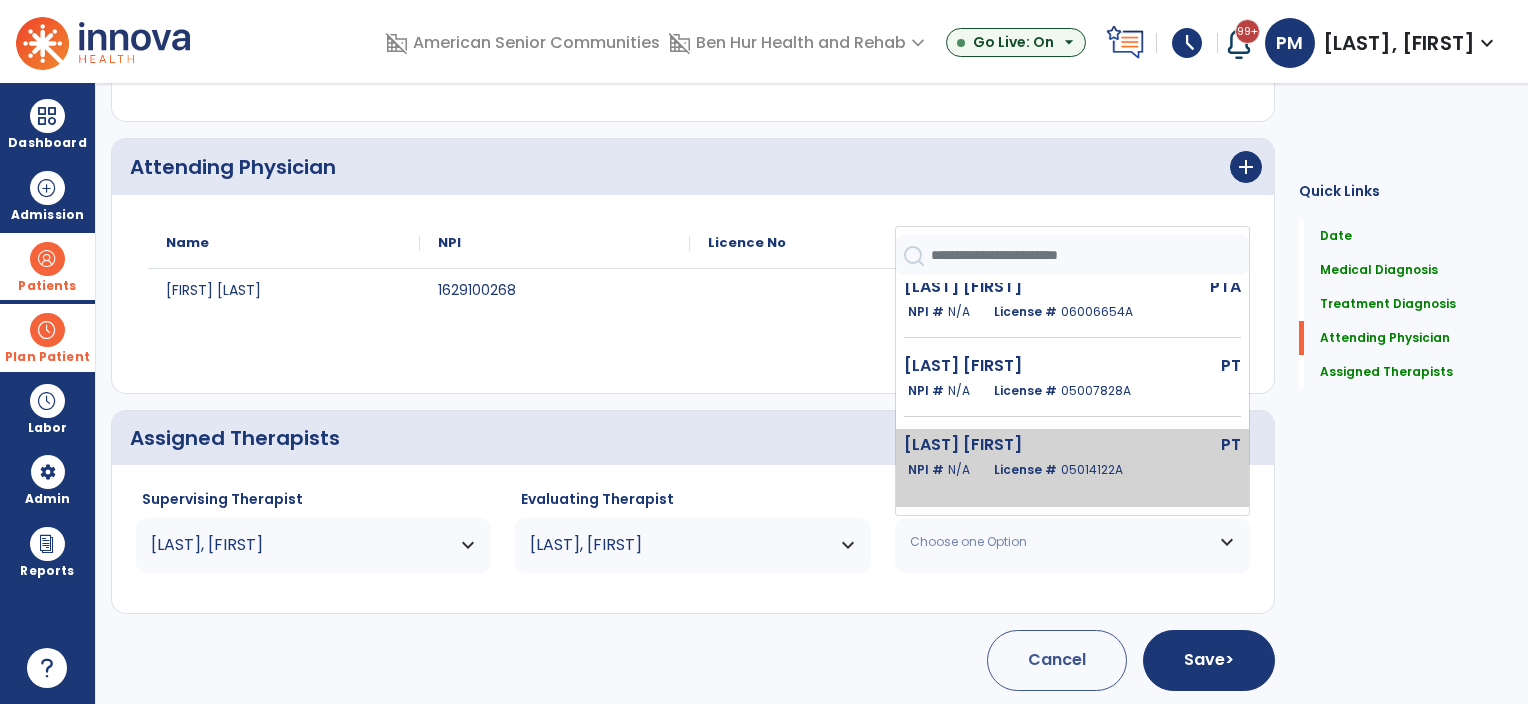 click on "[LAST], [FIRST] - PT NPI # N/A License # [NUMBER]" 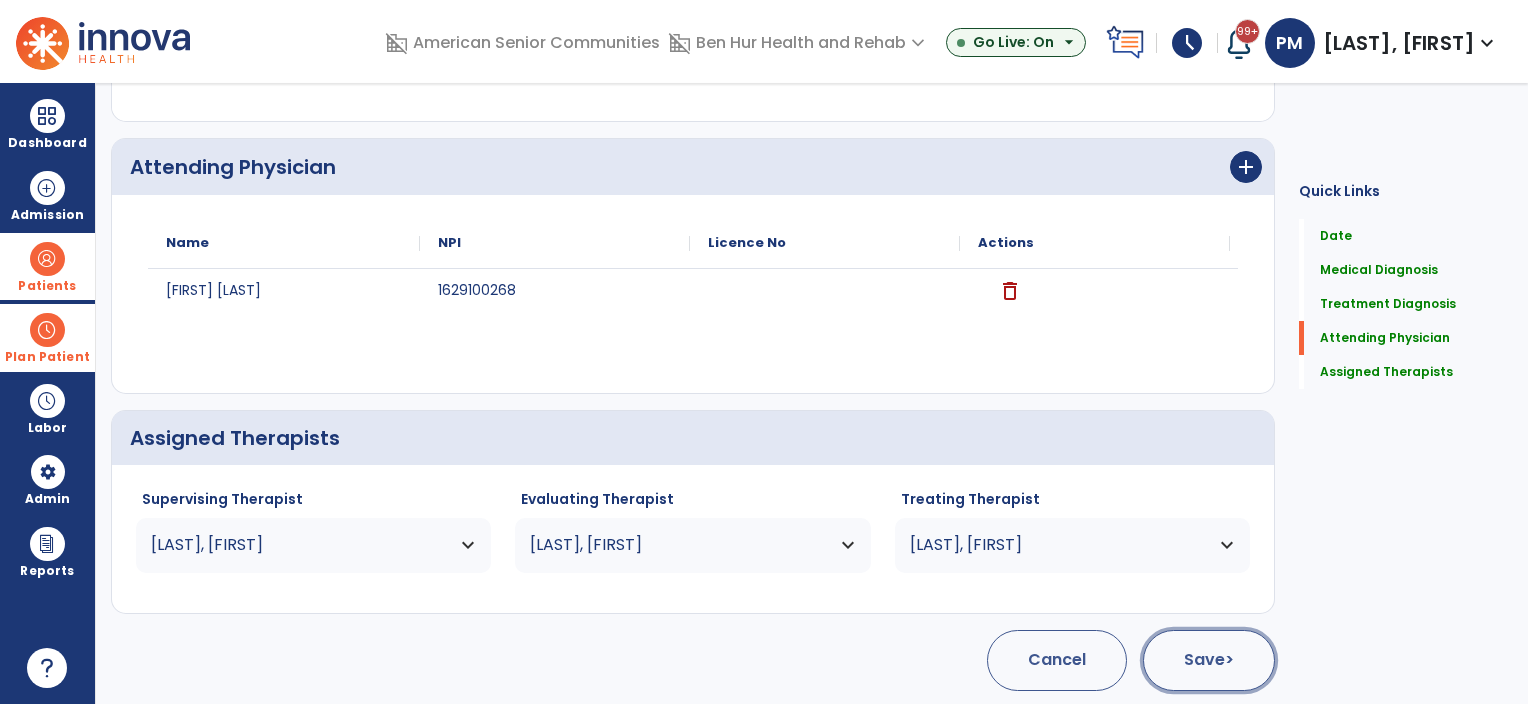 click on "Save  >" 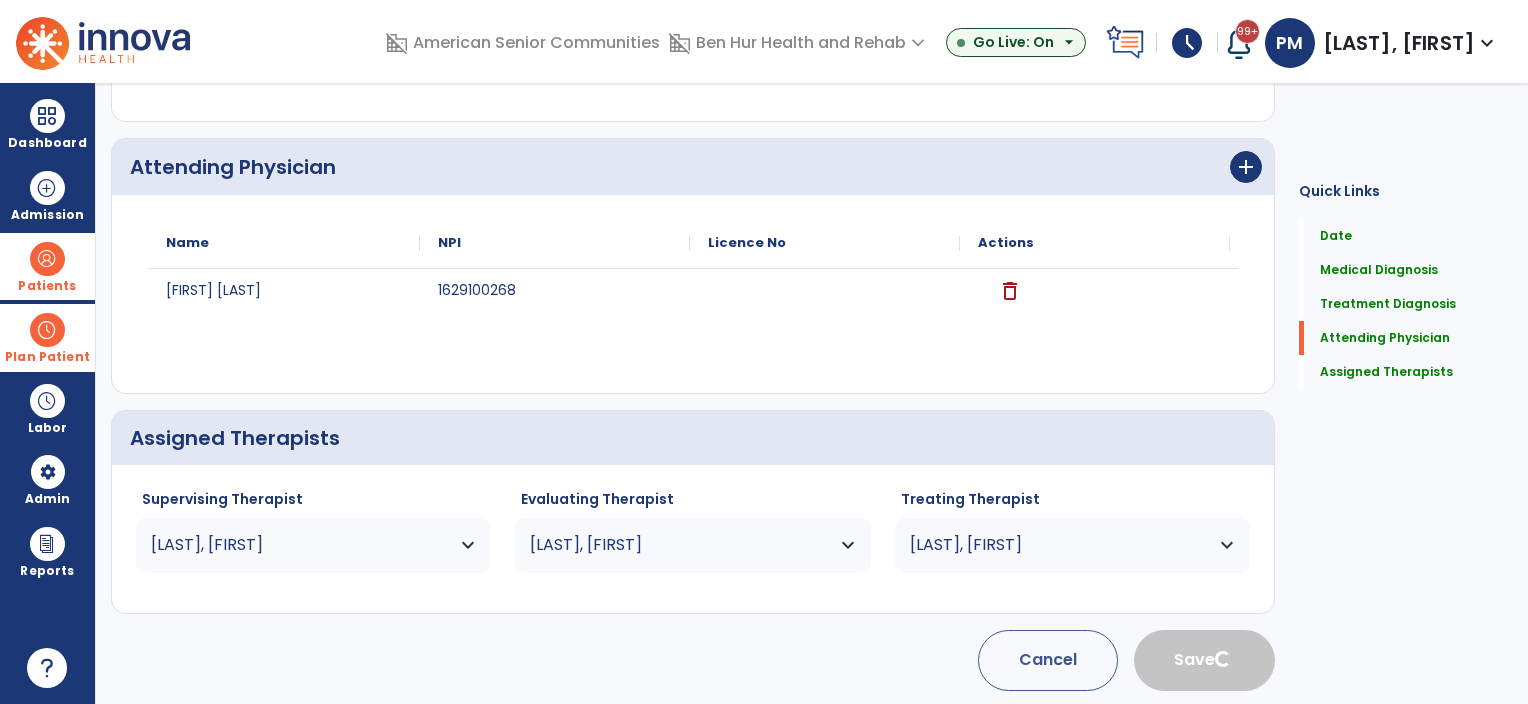 type 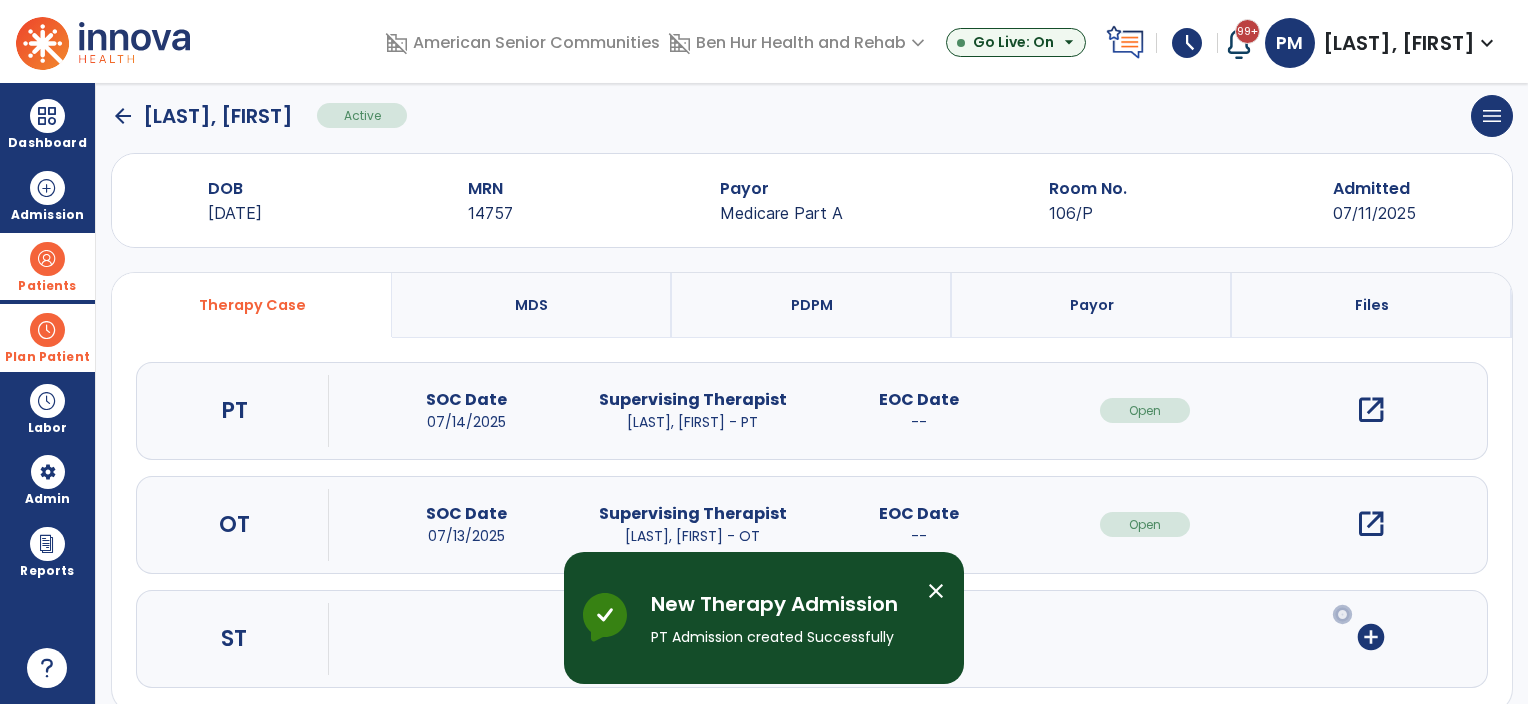 scroll, scrollTop: 0, scrollLeft: 0, axis: both 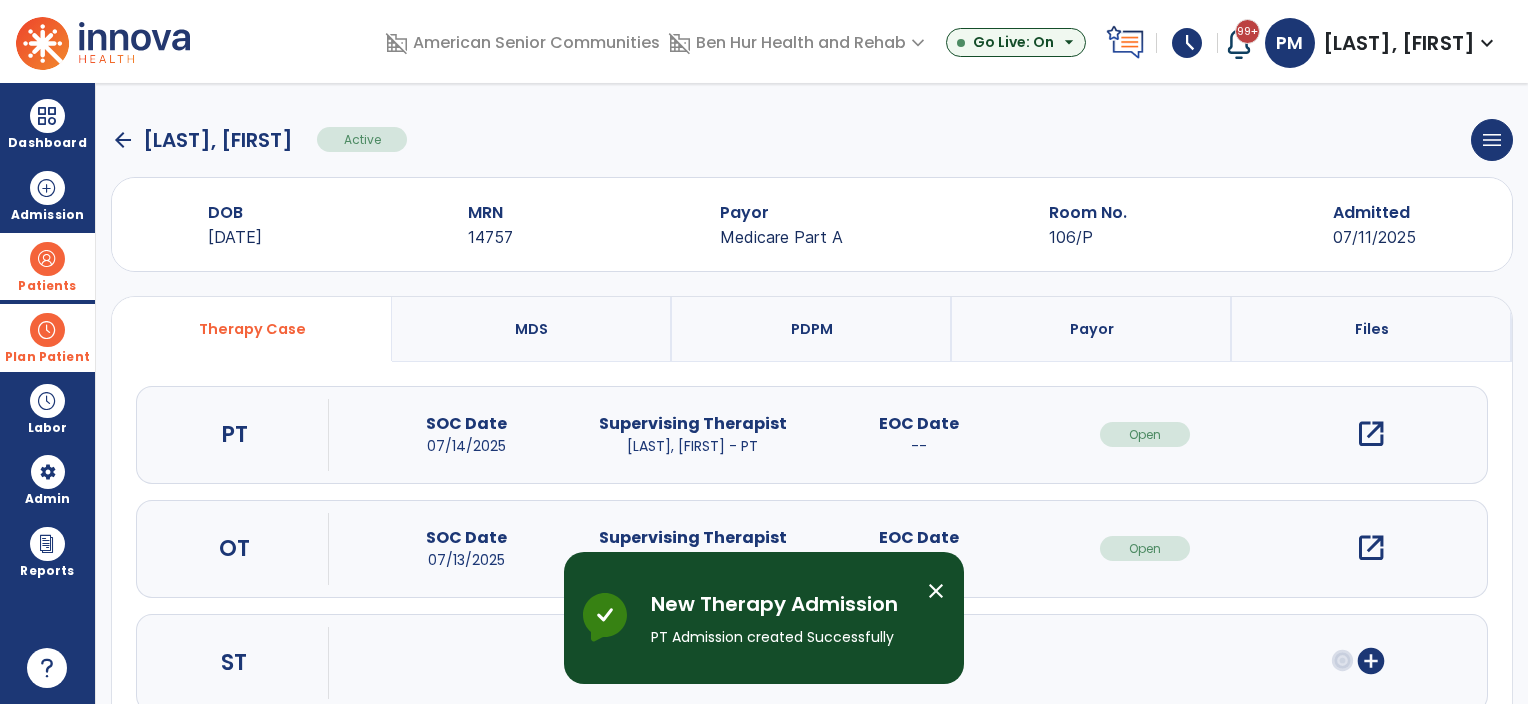 click on "arrow_back" 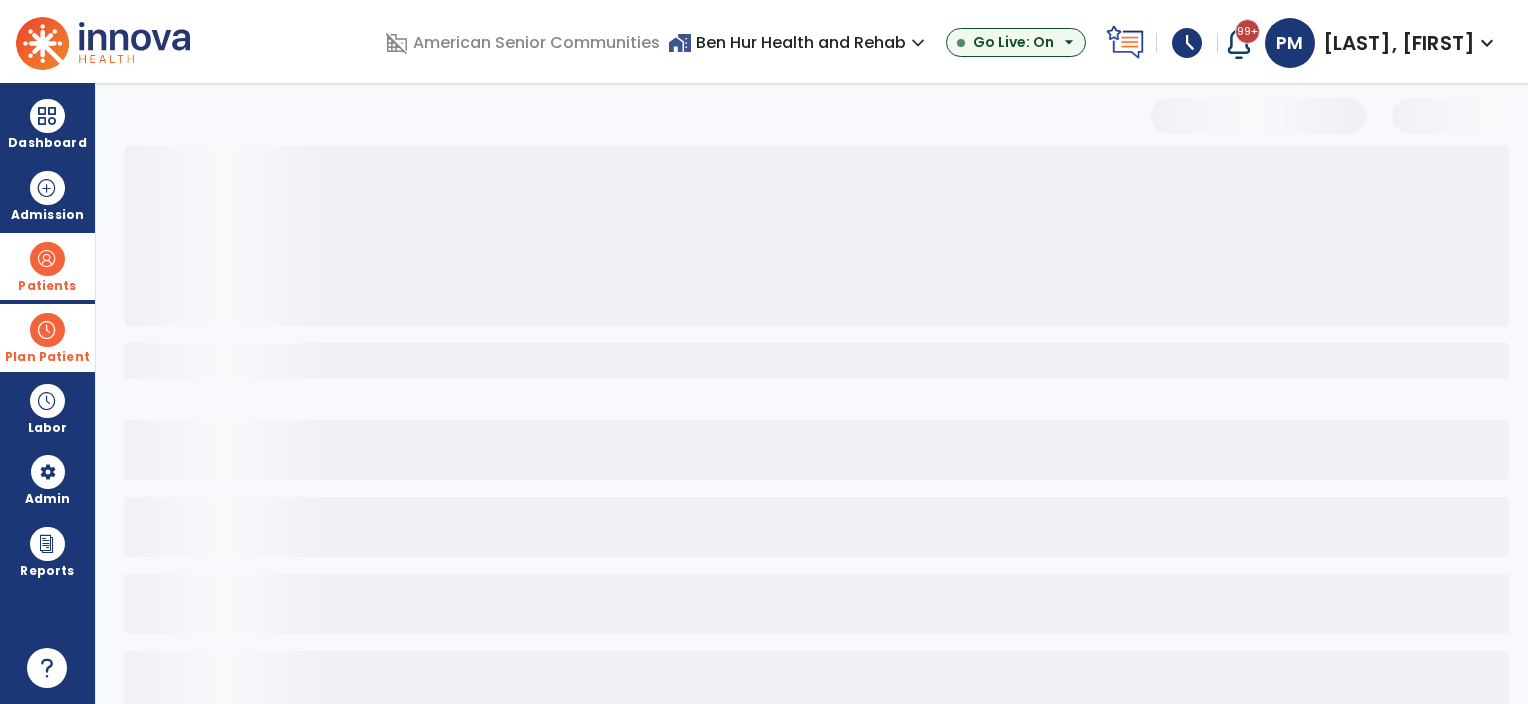 select on "***" 